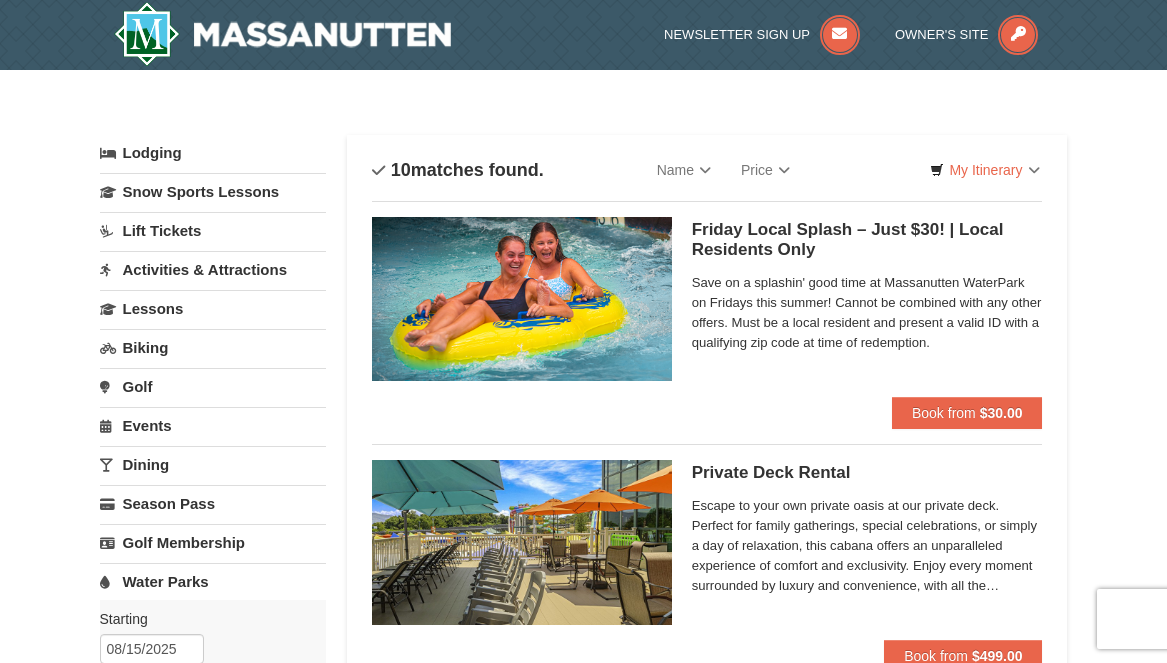 scroll, scrollTop: 0, scrollLeft: 0, axis: both 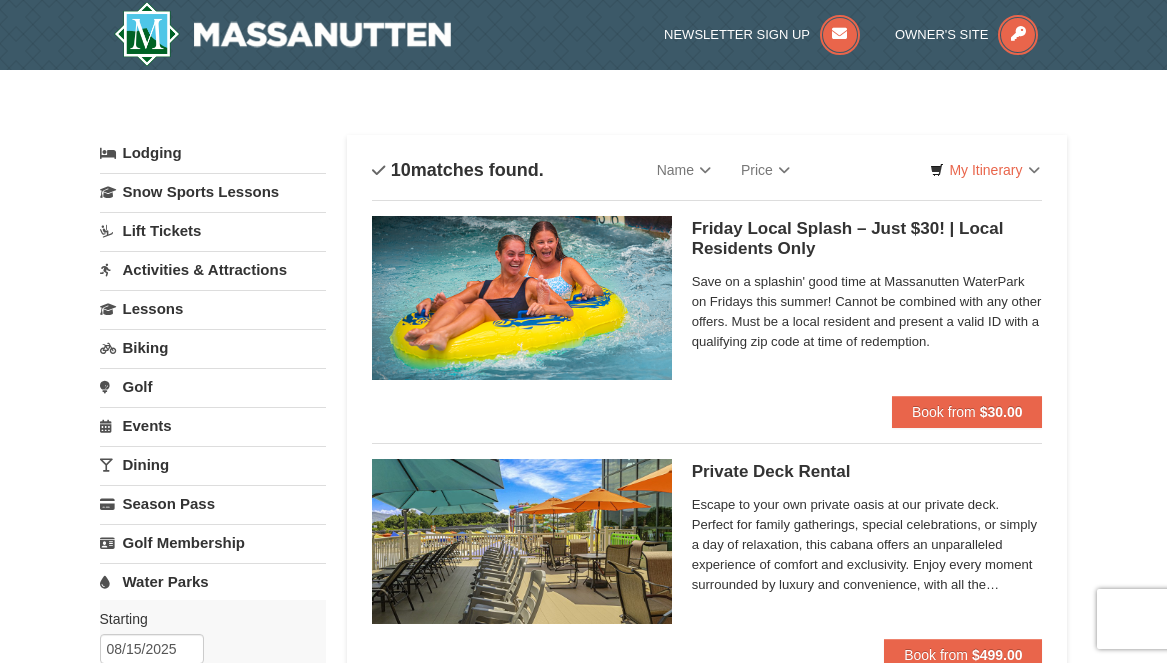 select on "8" 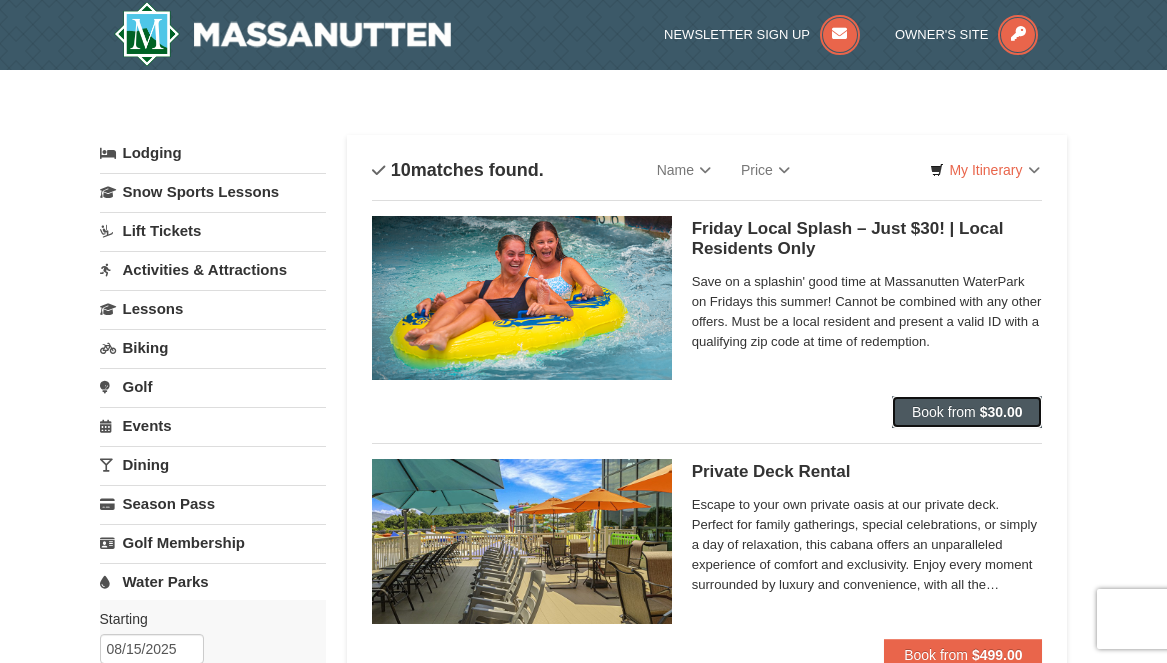 click on "Book from" at bounding box center [944, 412] 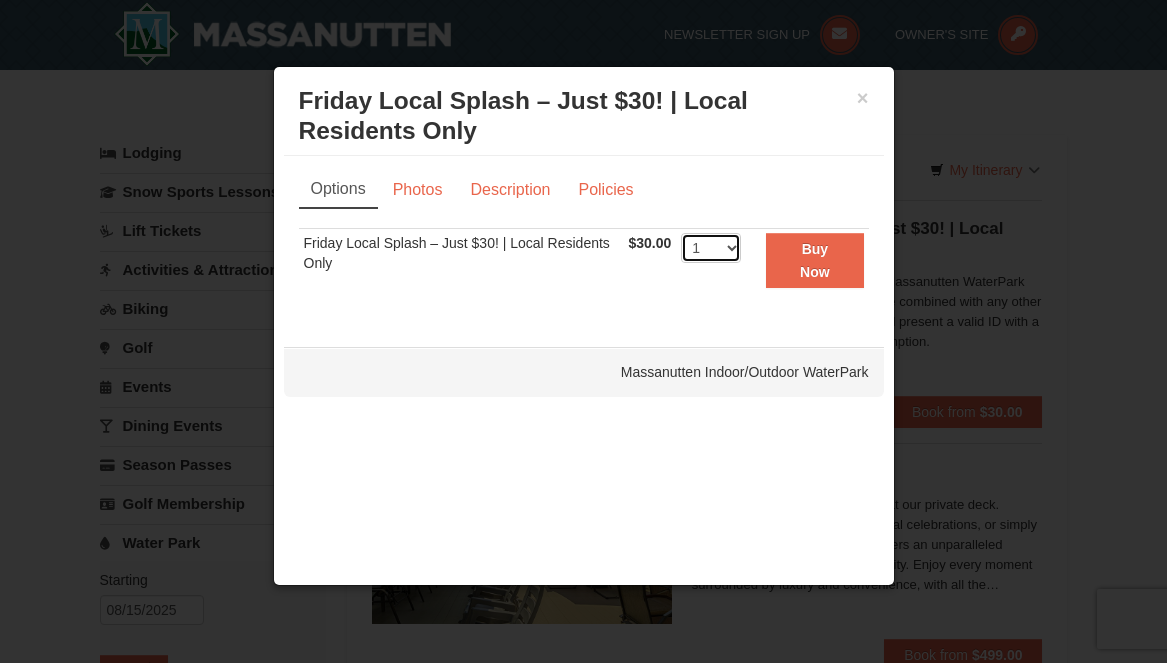 click on "1 2 3 4 5 6 7 8 9 10 11 12 13 14 15 16 17 18 19 20 21 22 23 24 25 26 27 28 29 30 31 32 33 34 35 36 37 38 39 40 41 42 43 44 45 46 47 48 49 50" at bounding box center [711, 248] 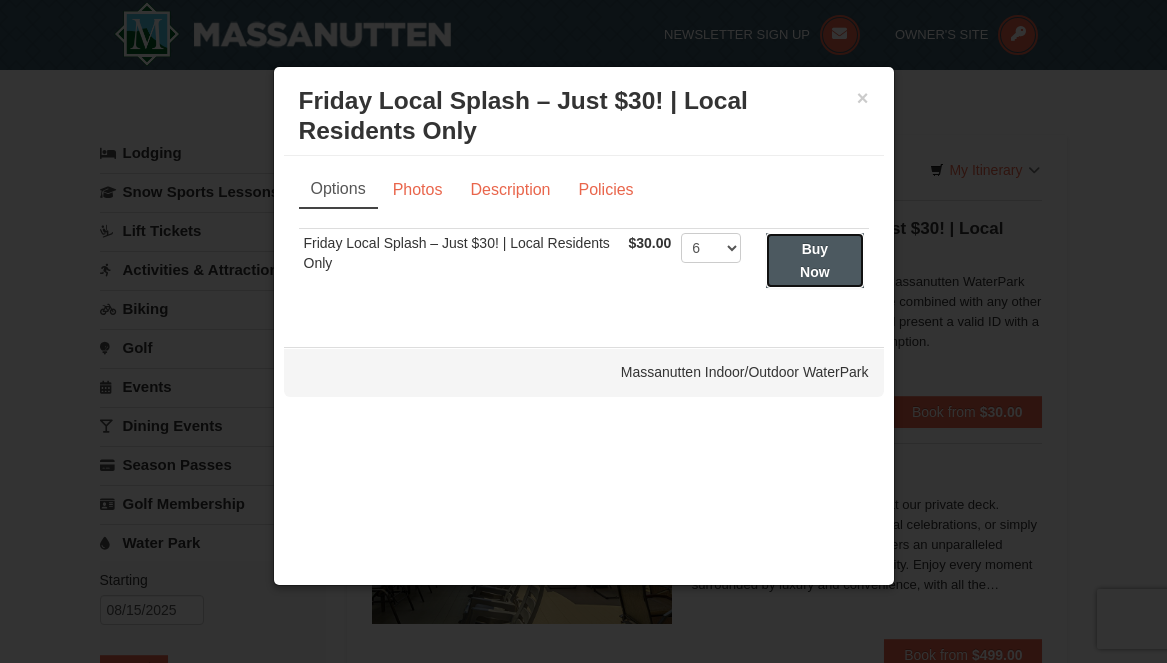 click on "Buy Now" at bounding box center [815, 260] 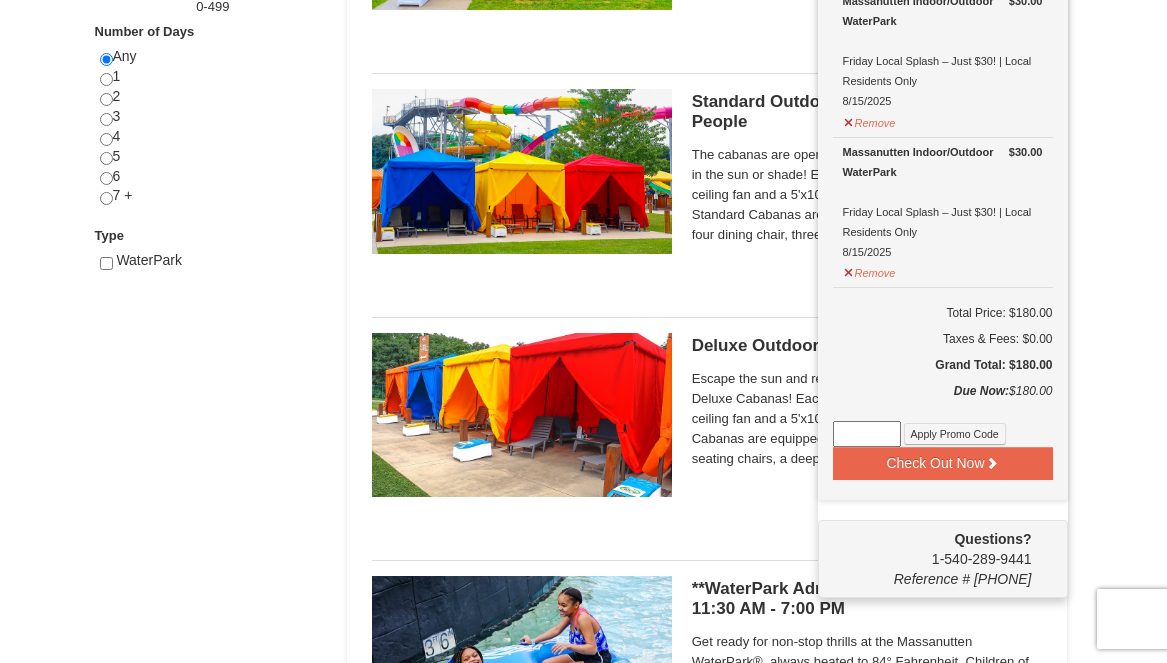 scroll, scrollTop: 867, scrollLeft: 0, axis: vertical 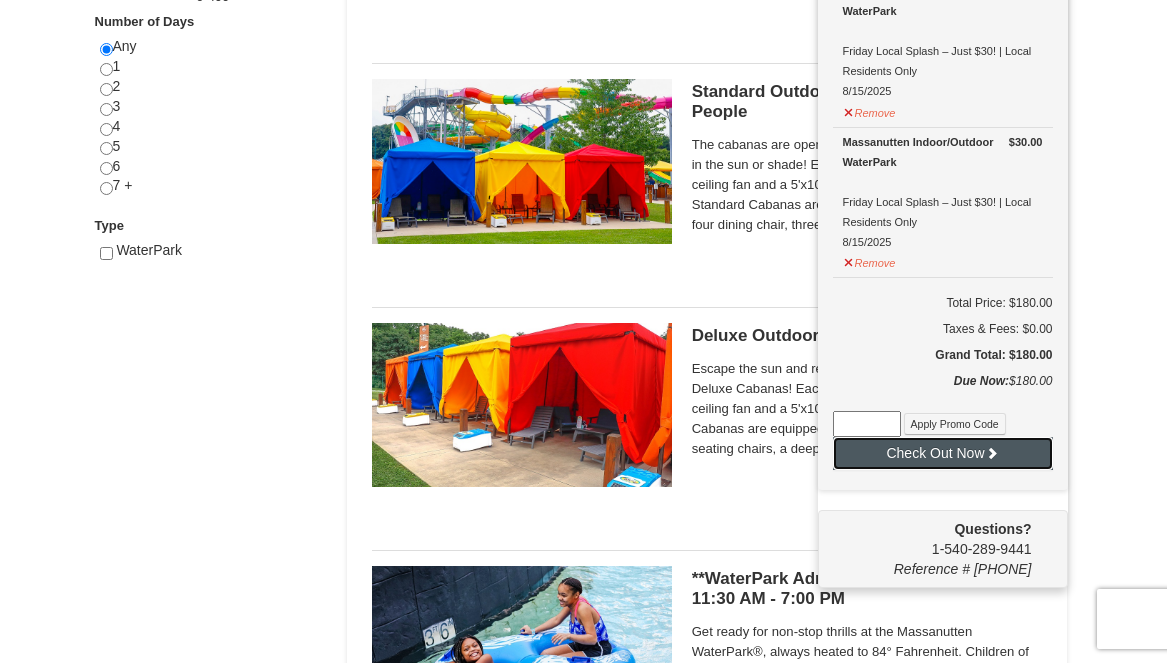 click on "Check Out Now" at bounding box center [943, 453] 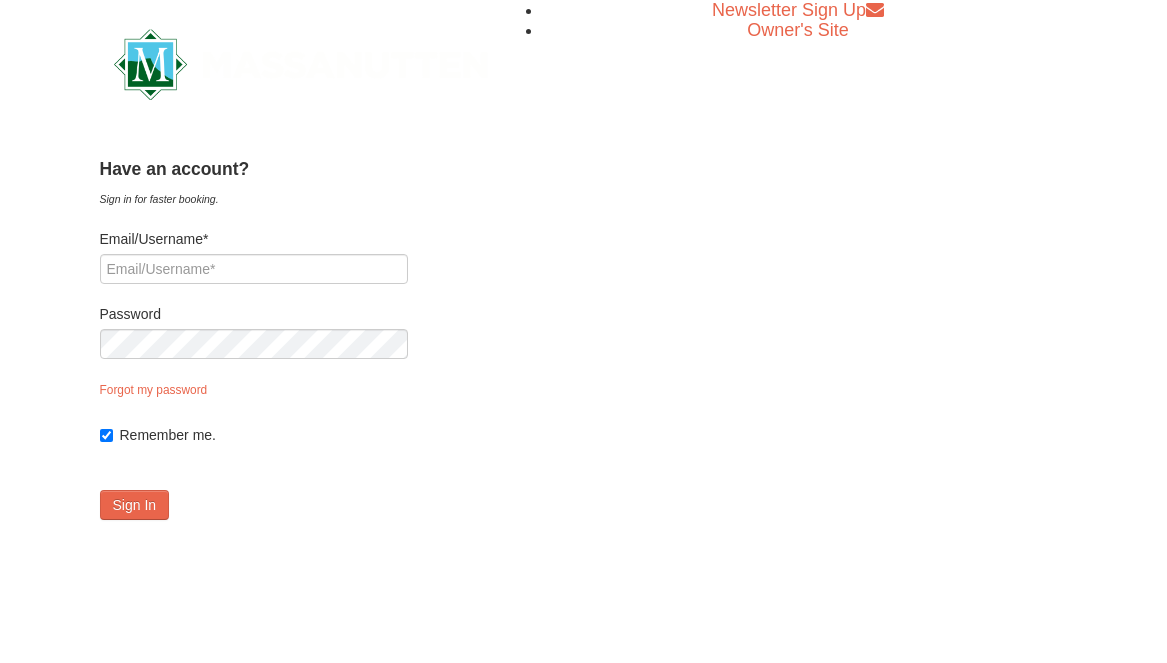 scroll, scrollTop: 0, scrollLeft: 0, axis: both 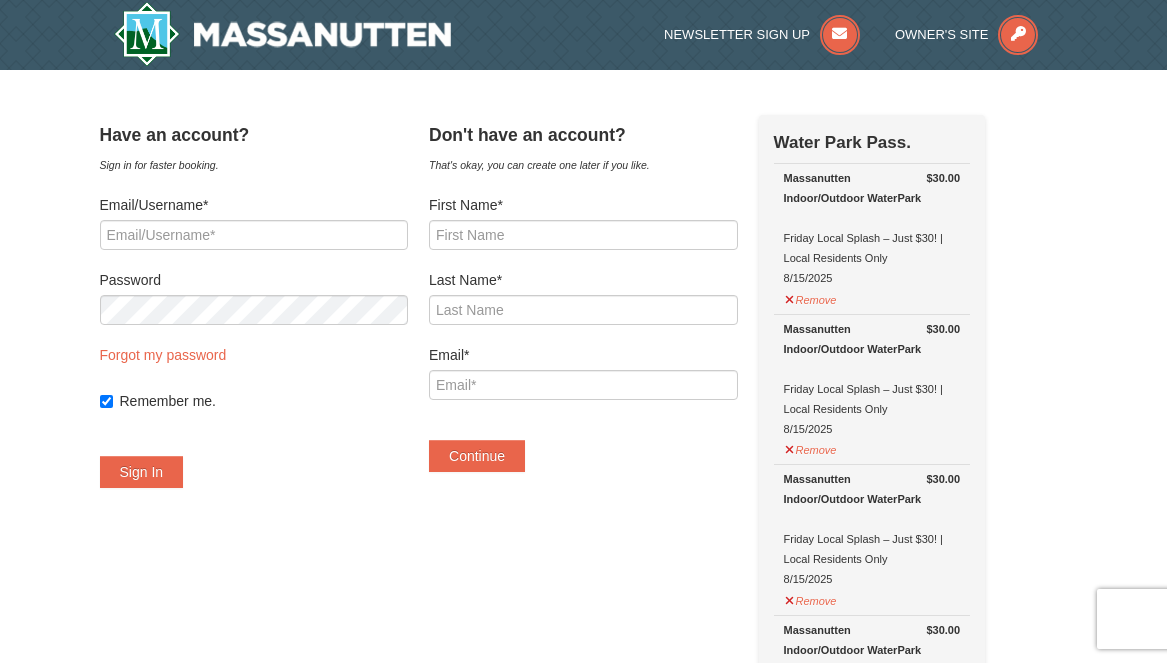 select on "8" 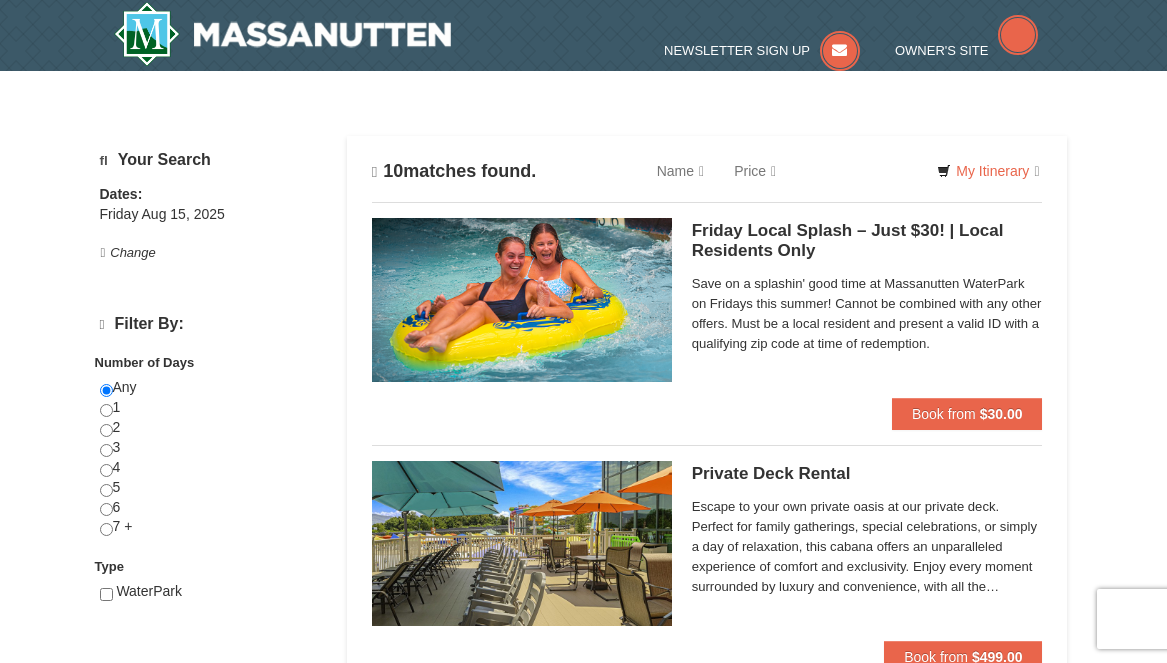 scroll, scrollTop: 867, scrollLeft: 0, axis: vertical 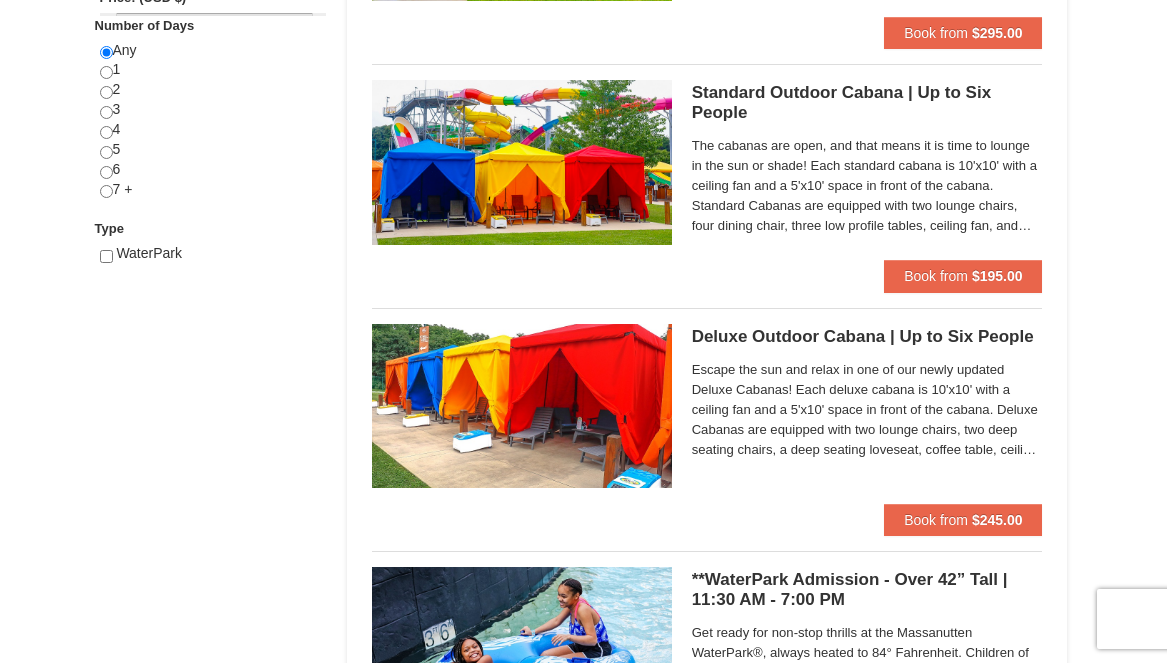 select on "8" 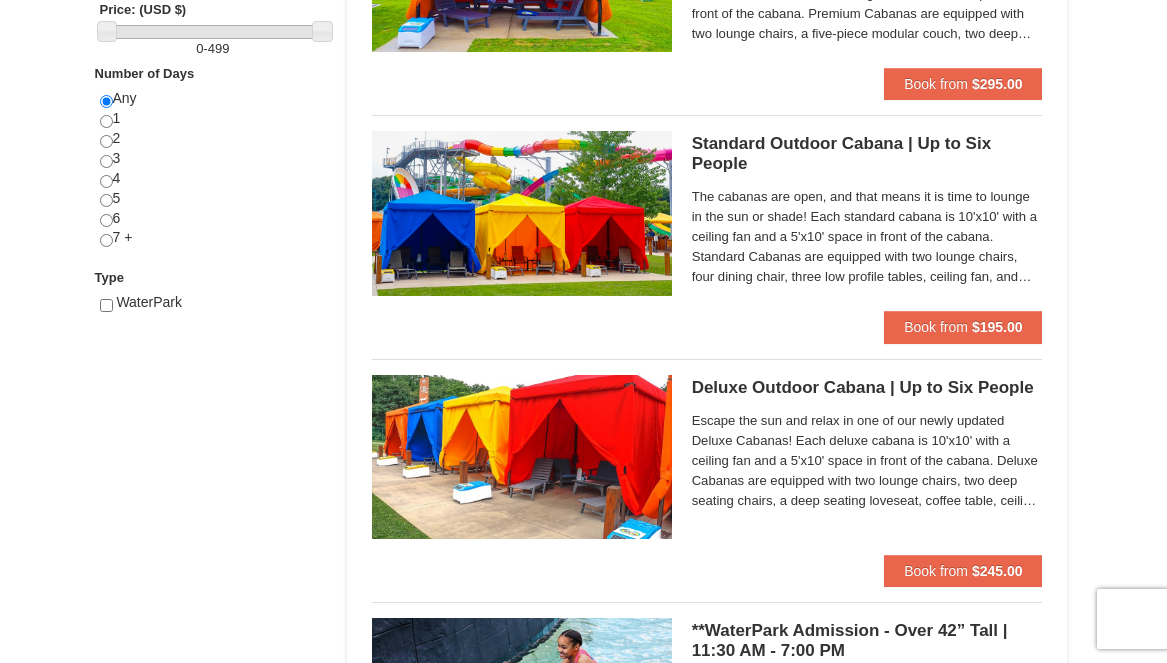 scroll, scrollTop: 809, scrollLeft: 0, axis: vertical 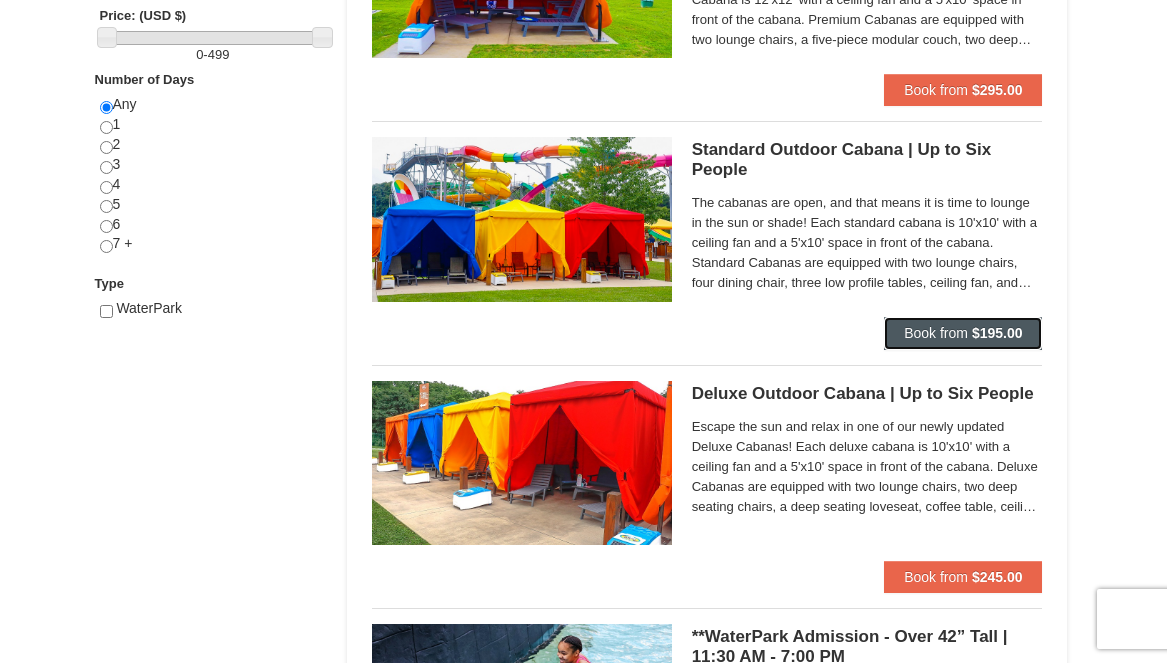 click on "Book from" at bounding box center (936, 333) 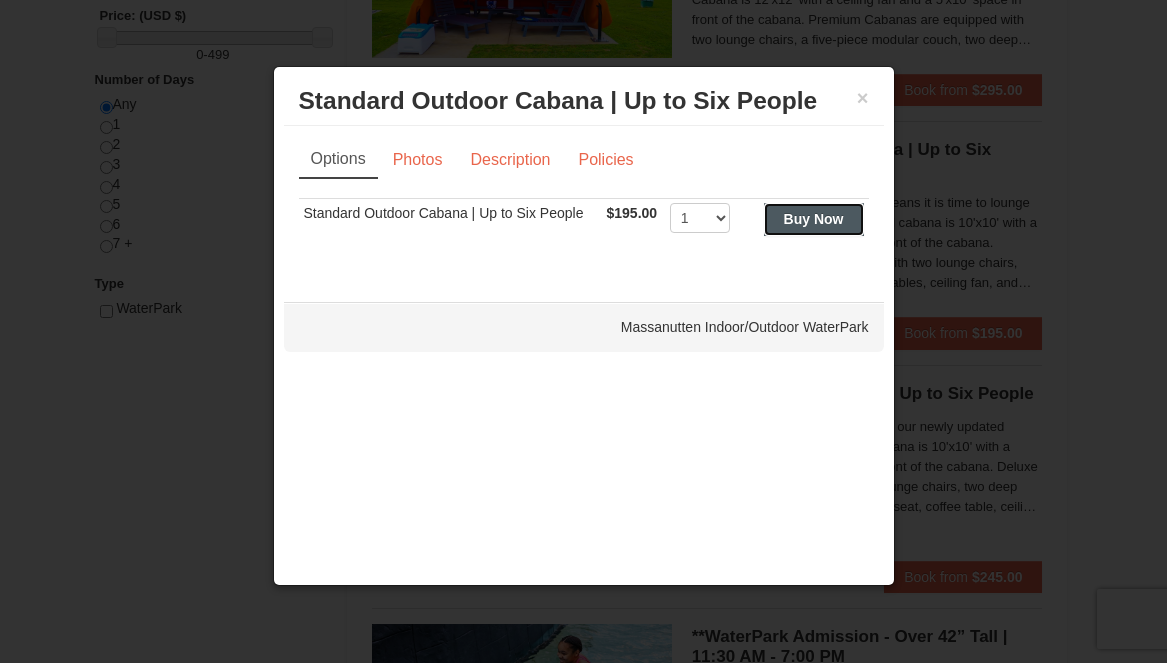 click on "Buy Now" at bounding box center [814, 219] 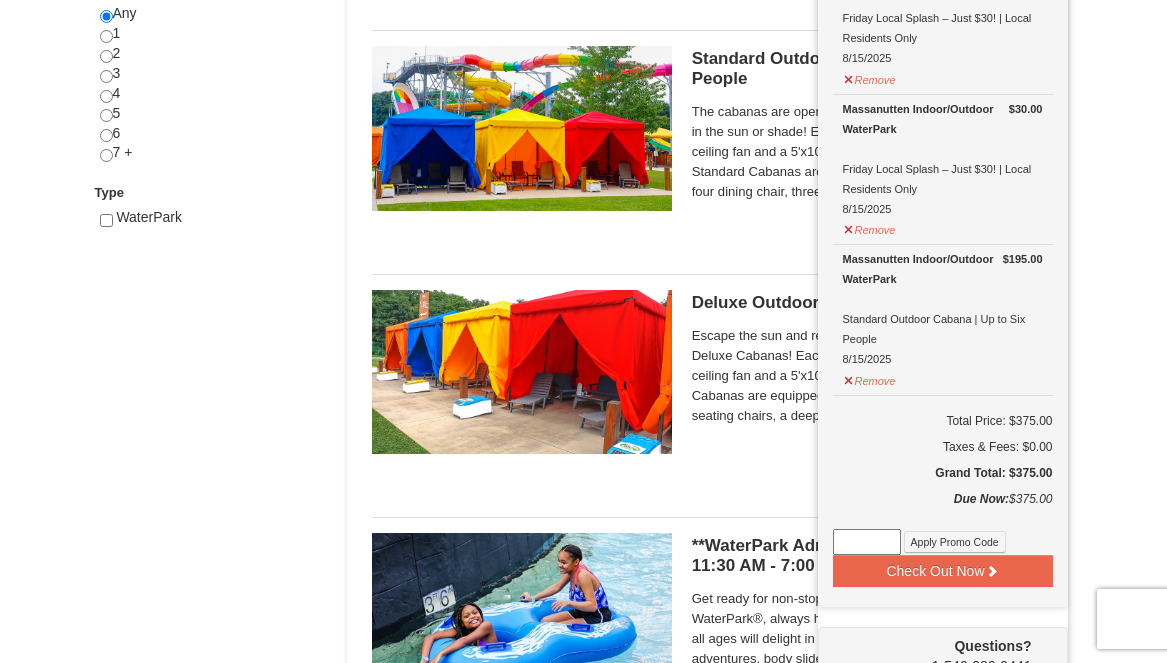 scroll, scrollTop: 902, scrollLeft: 0, axis: vertical 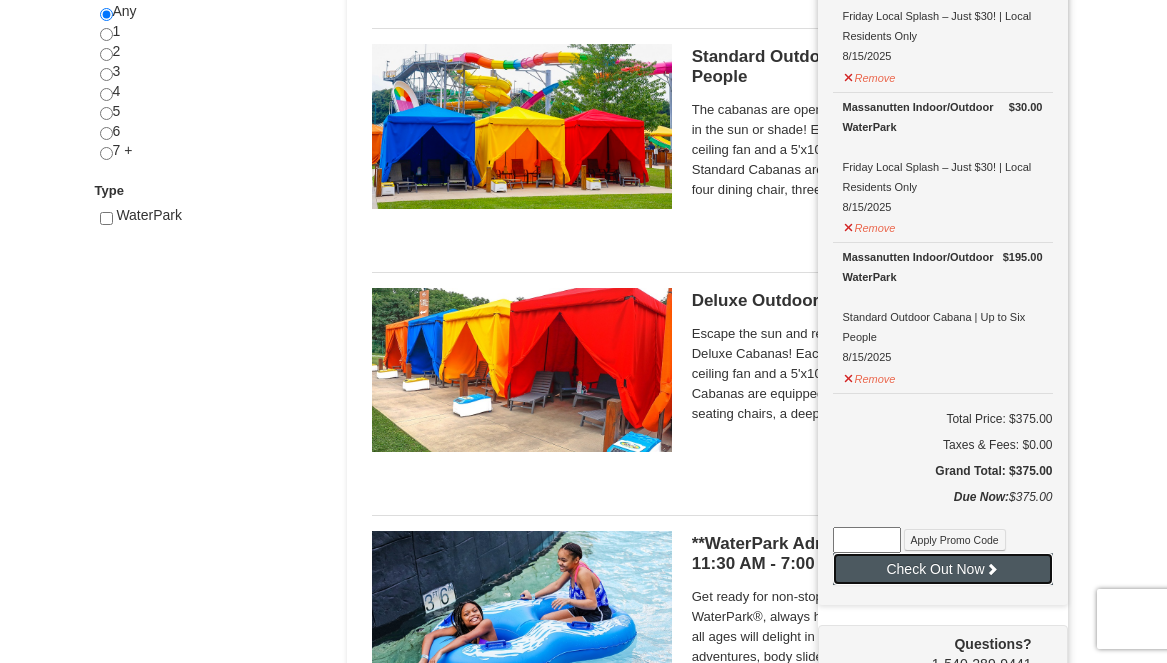 click on "Check Out Now" at bounding box center [943, 569] 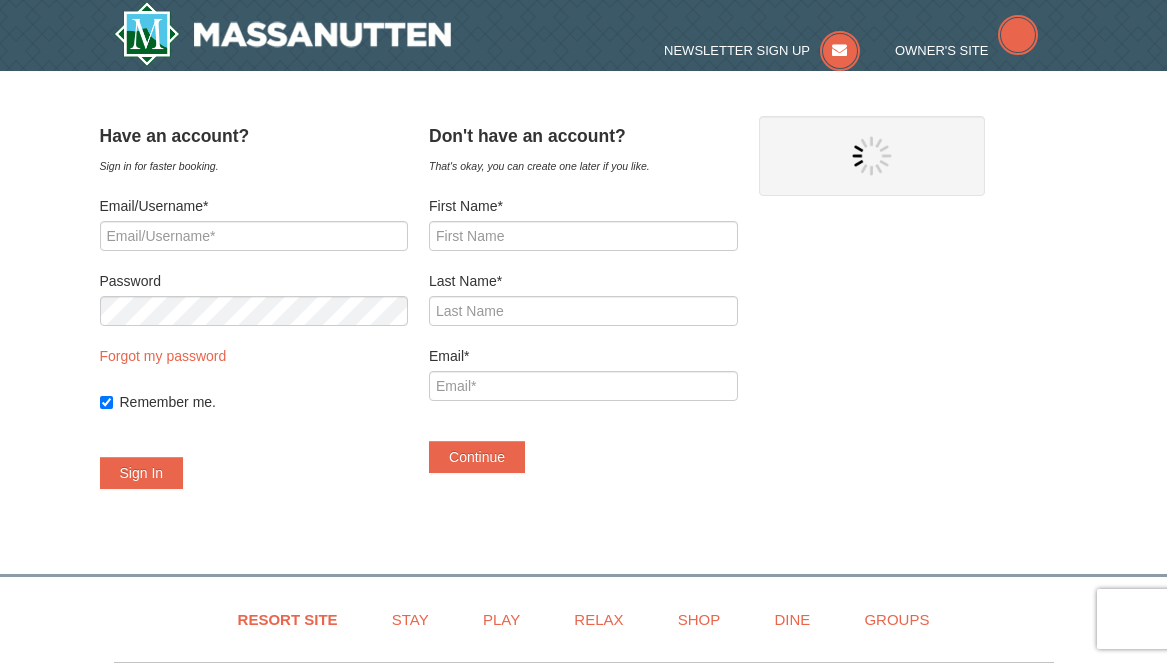 scroll, scrollTop: 0, scrollLeft: 0, axis: both 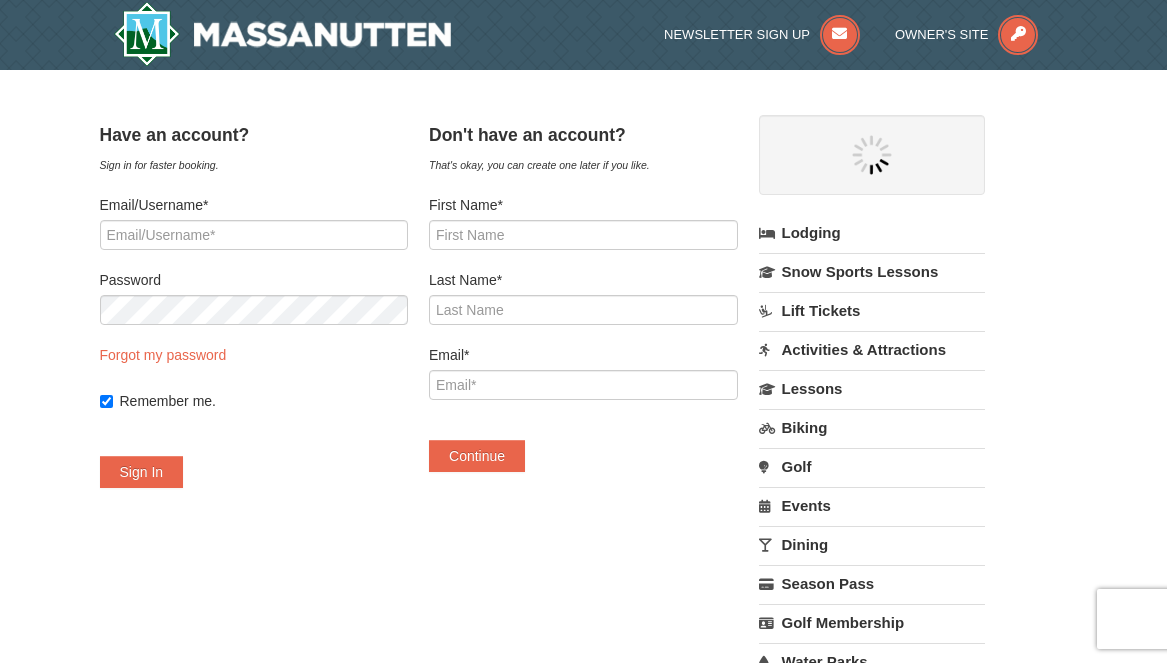 select on "8" 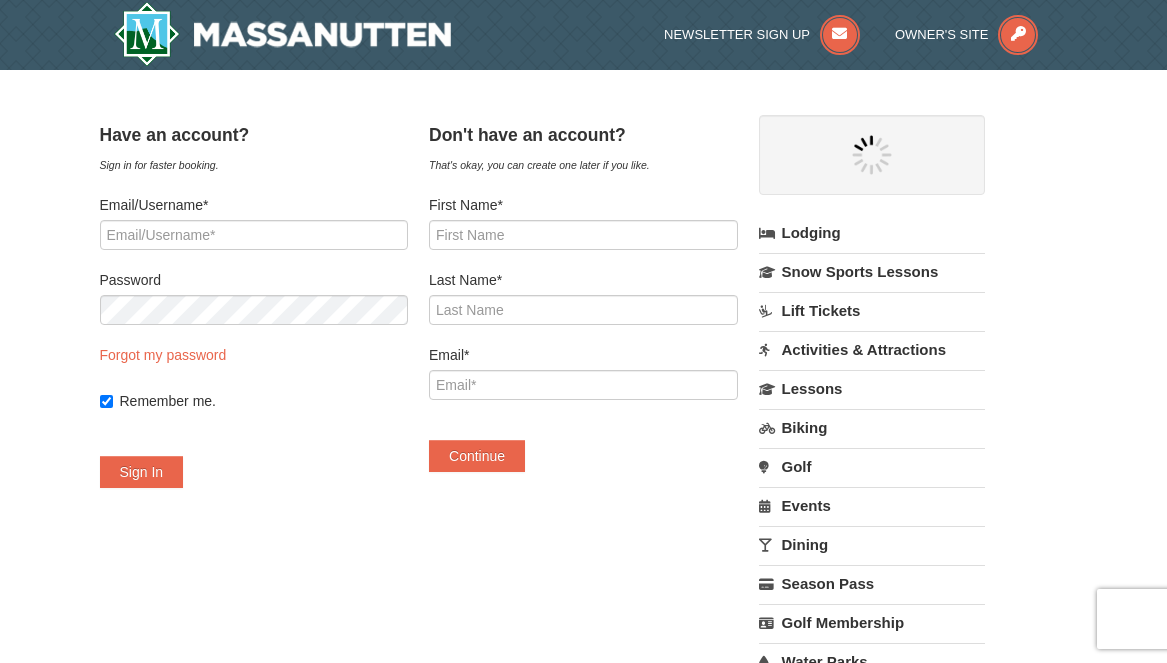 select on "8" 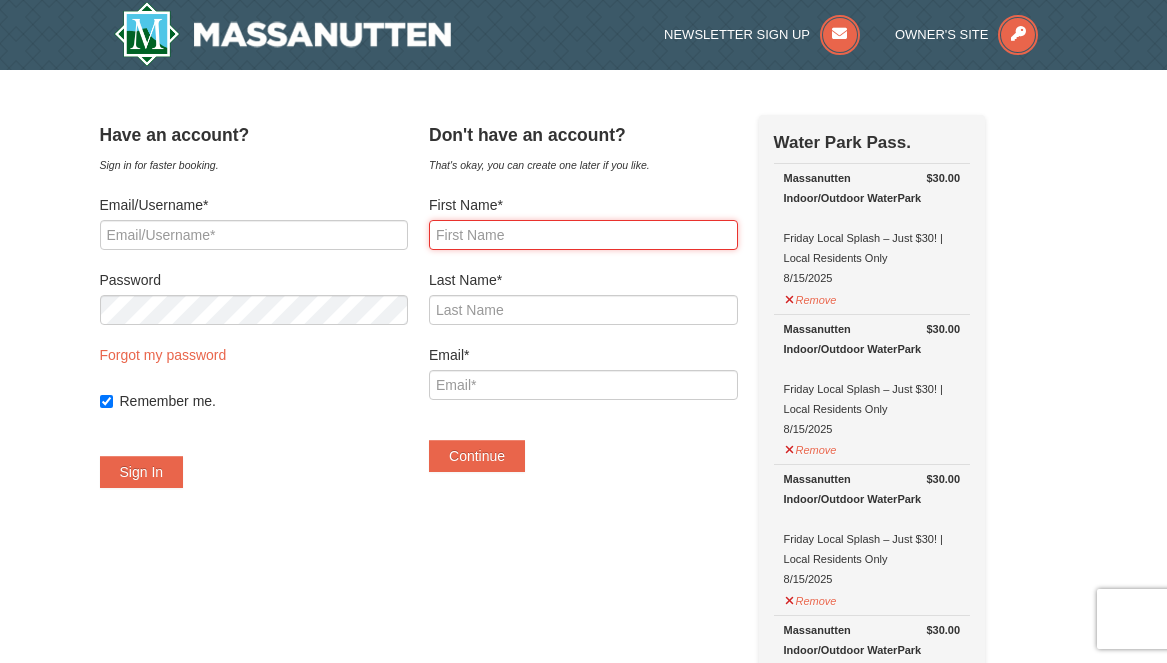 click on "First Name*" at bounding box center (583, 235) 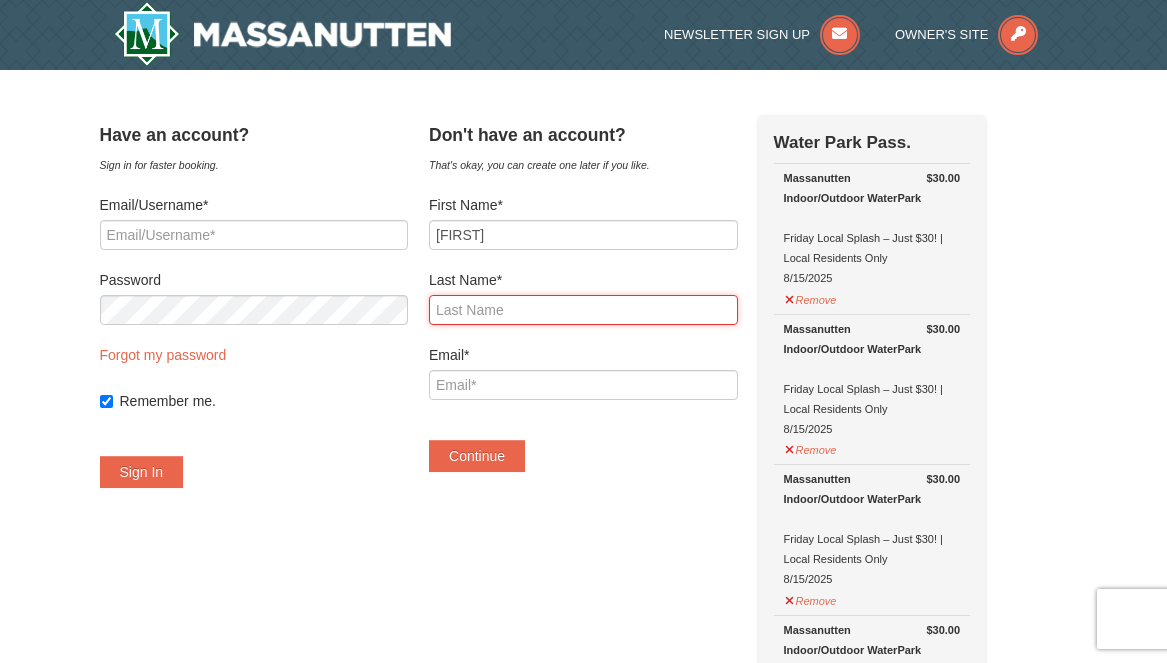 type on "West" 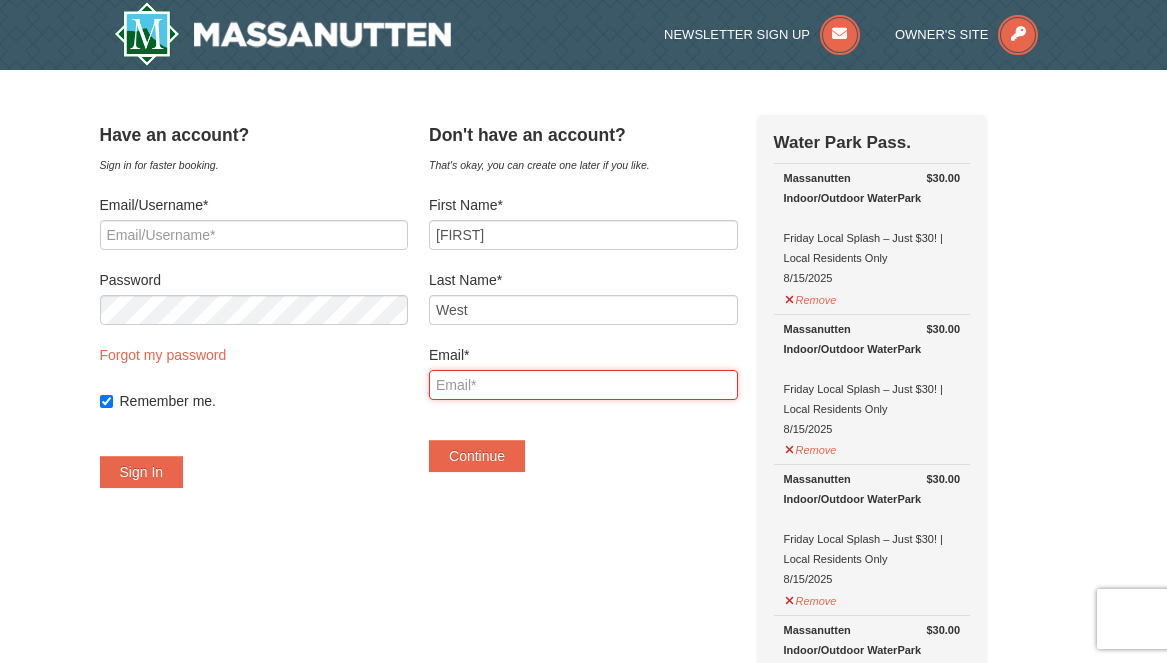 type on "revannewest@gmail.com" 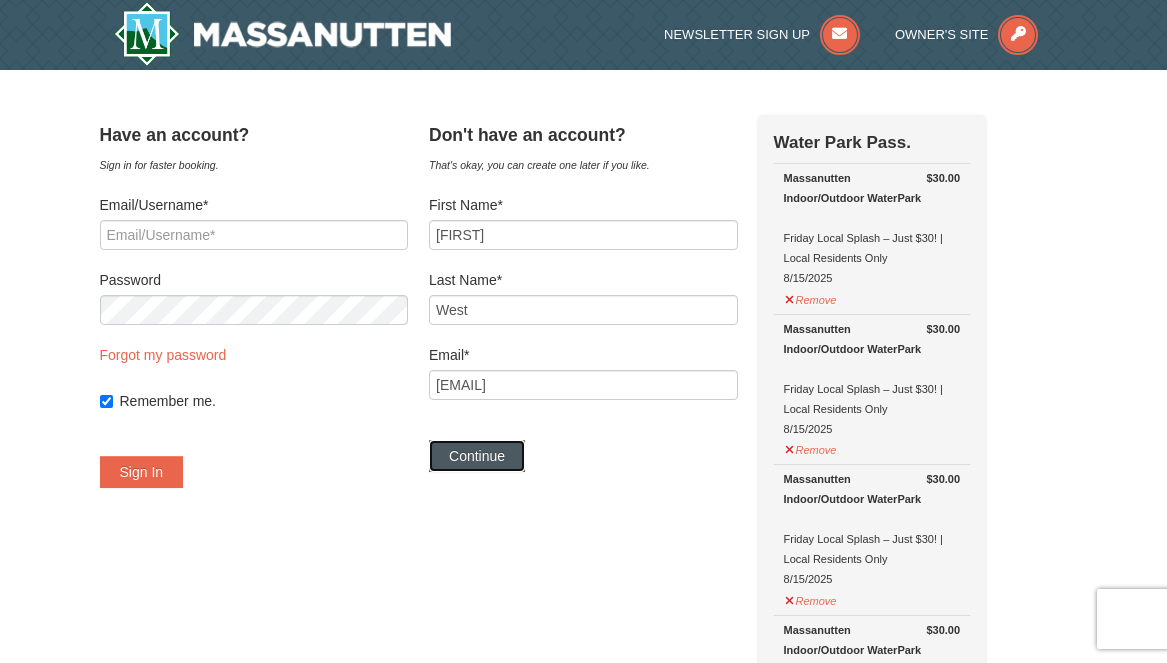 click on "Continue" at bounding box center [477, 456] 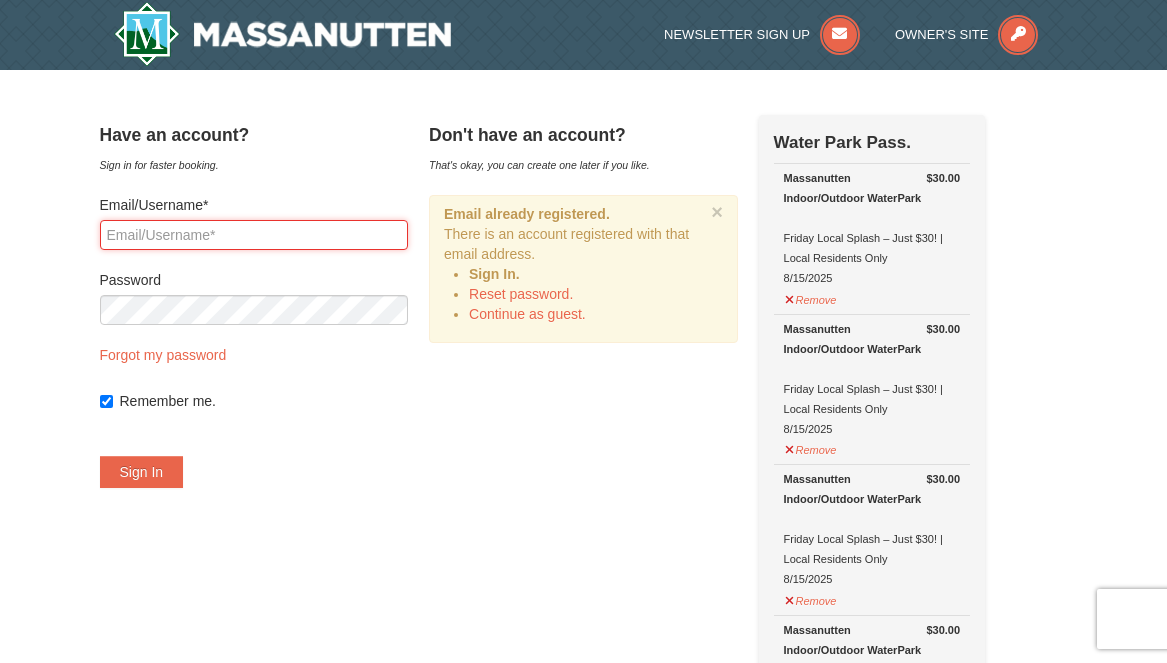 click on "Email/Username*" at bounding box center [254, 235] 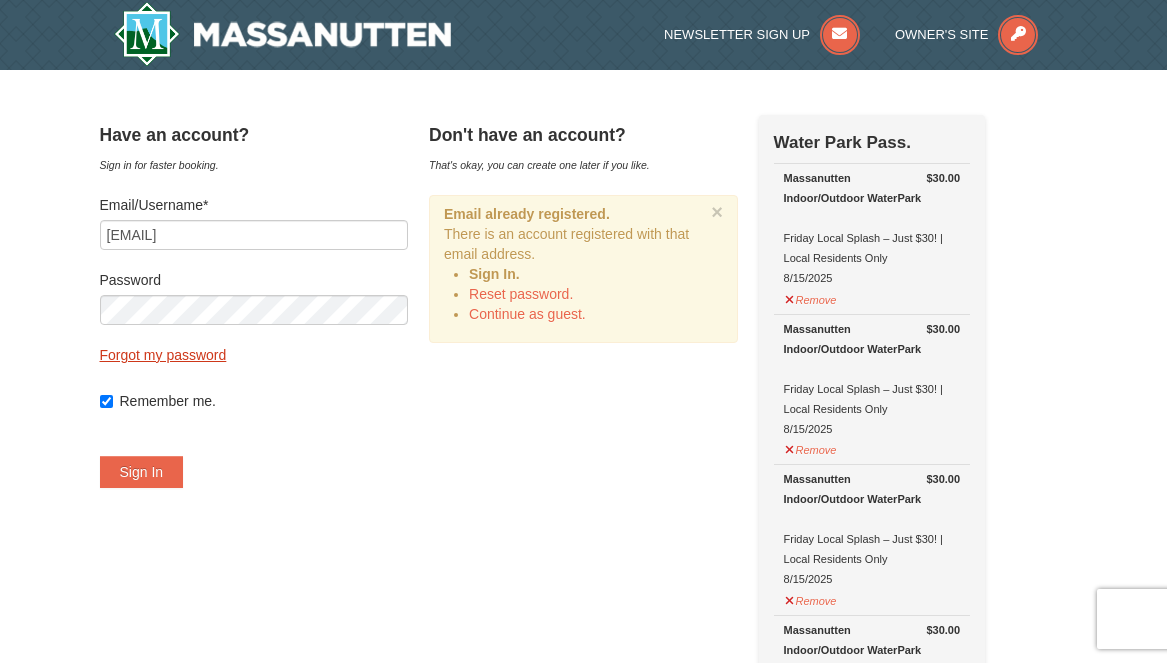 click on "Forgot my password" at bounding box center [163, 355] 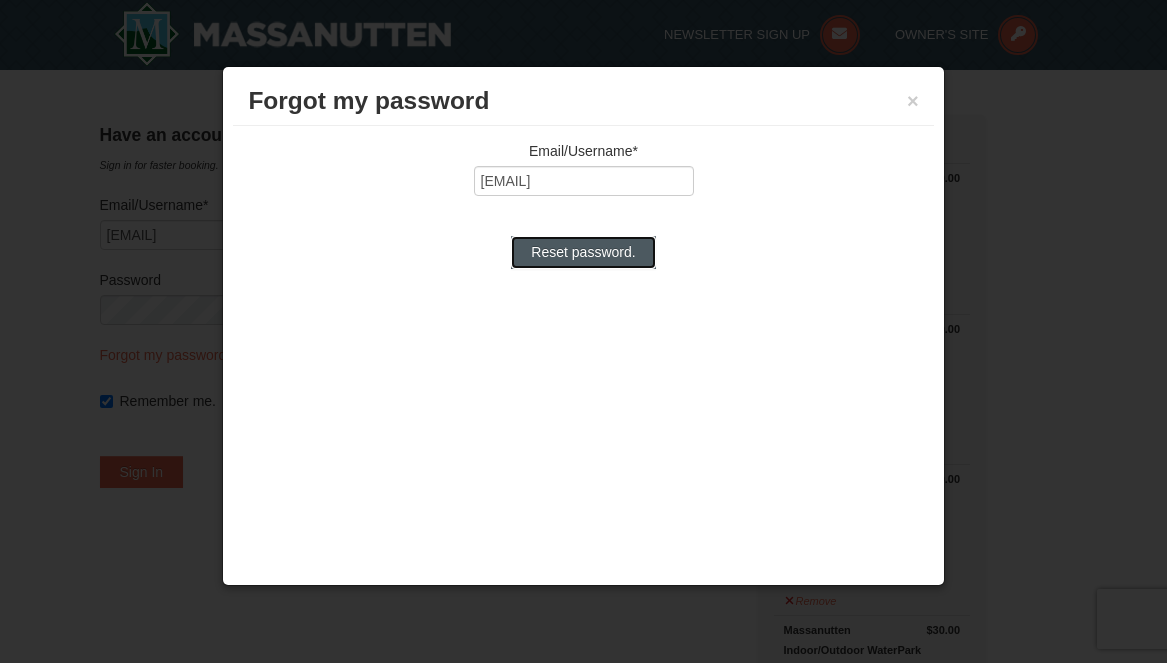 click on "Reset password." at bounding box center [583, 252] 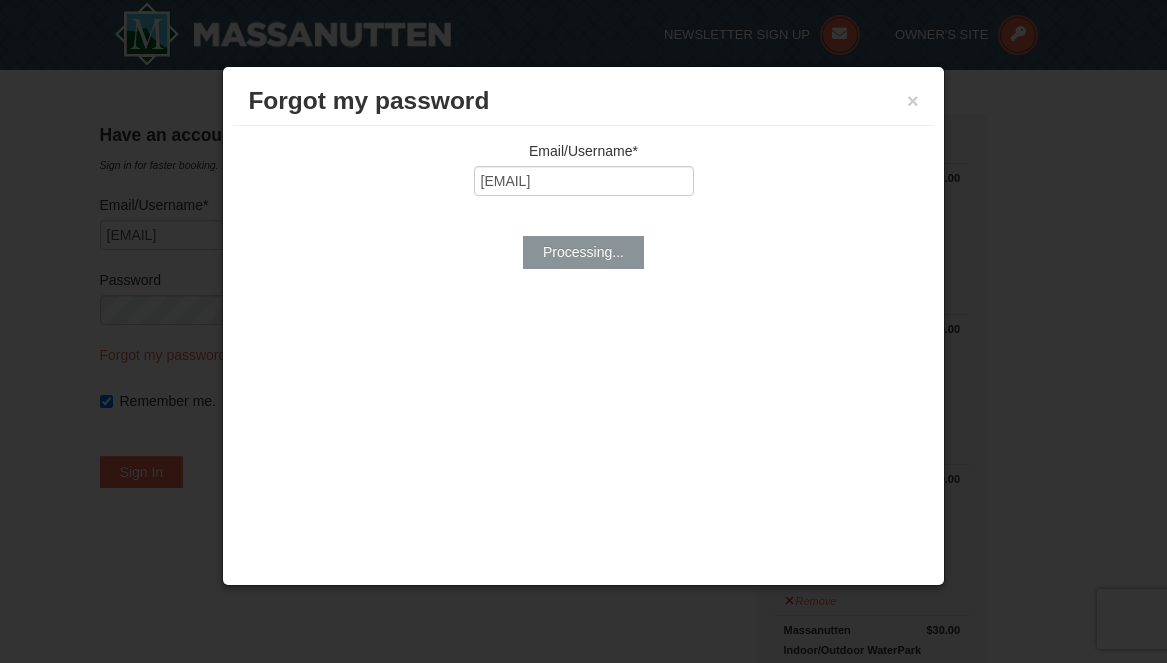 type on "revannewest@gmail.com" 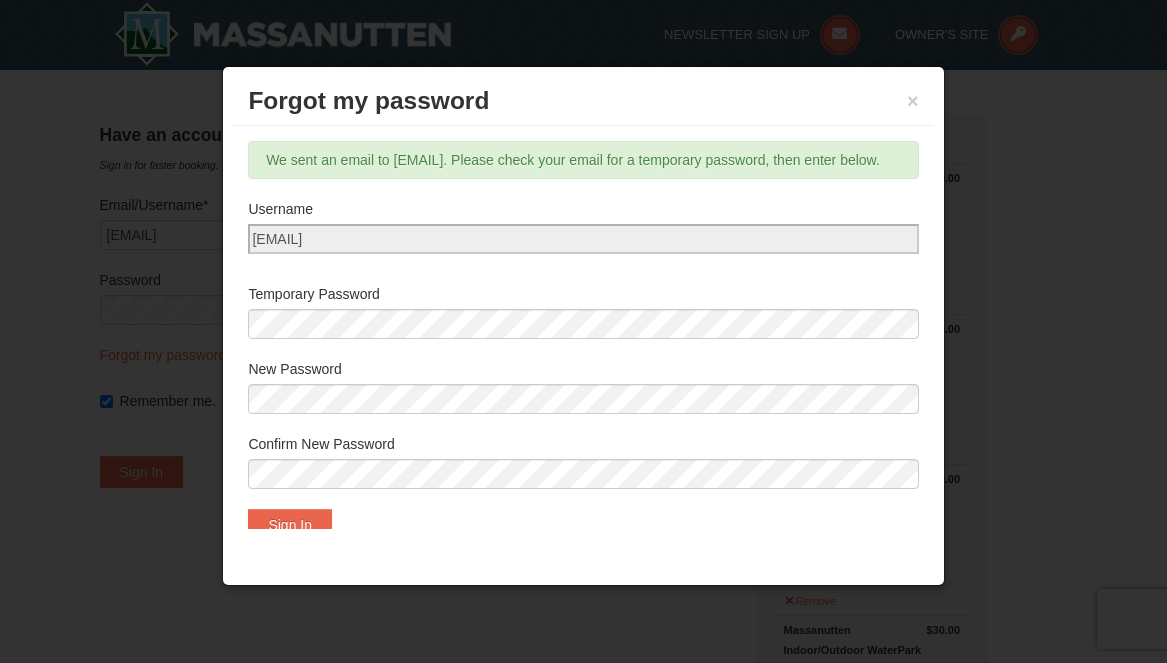 click on "New Password" at bounding box center [583, 391] 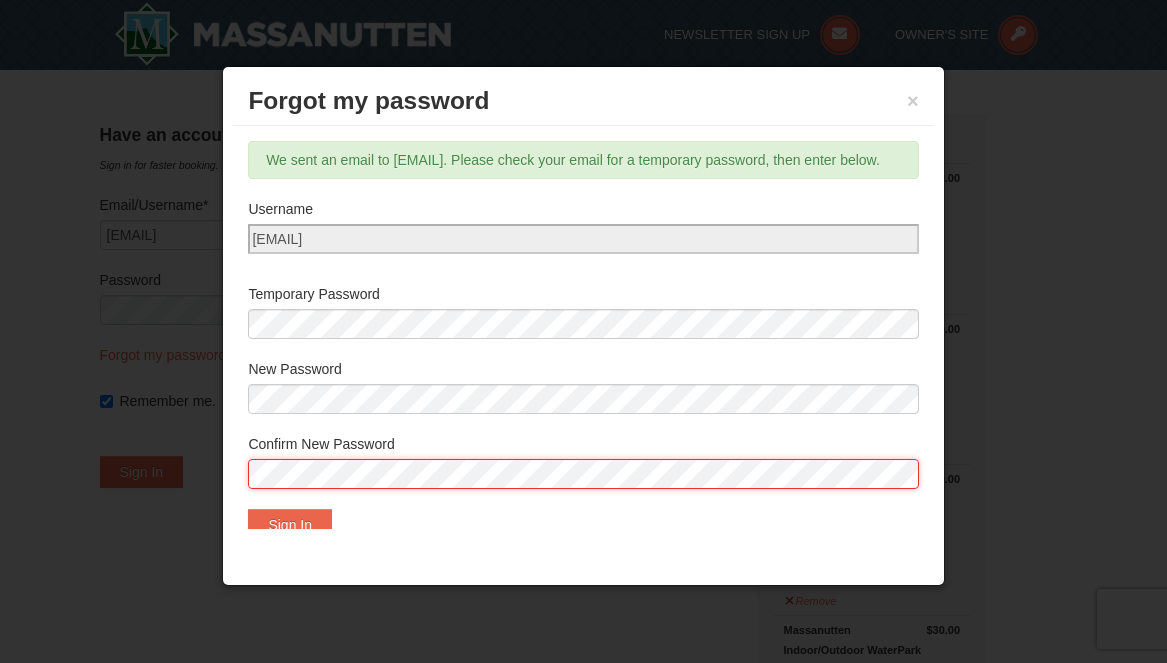 scroll, scrollTop: 47, scrollLeft: 0, axis: vertical 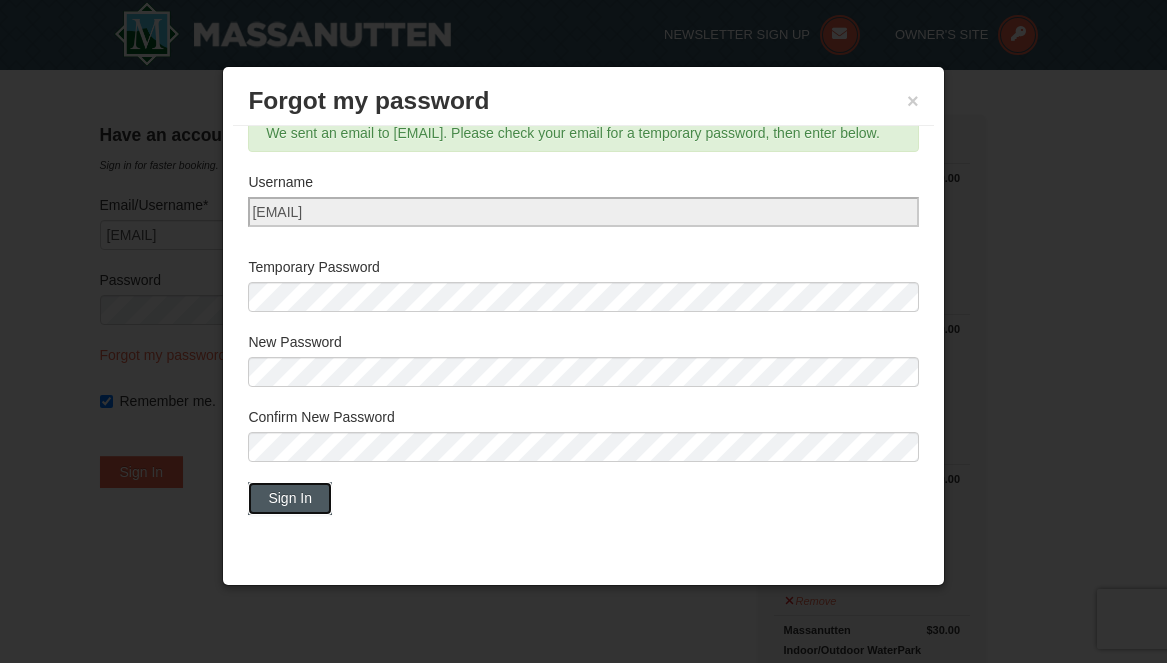 click on "Sign In" at bounding box center (290, 498) 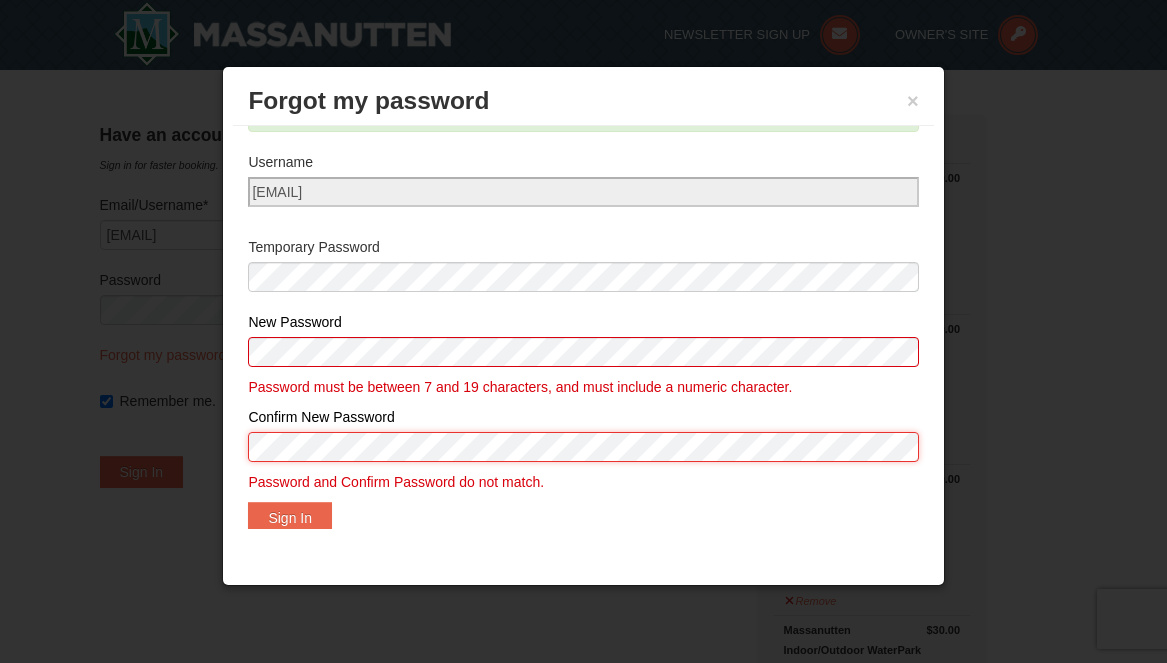 scroll, scrollTop: 87, scrollLeft: 0, axis: vertical 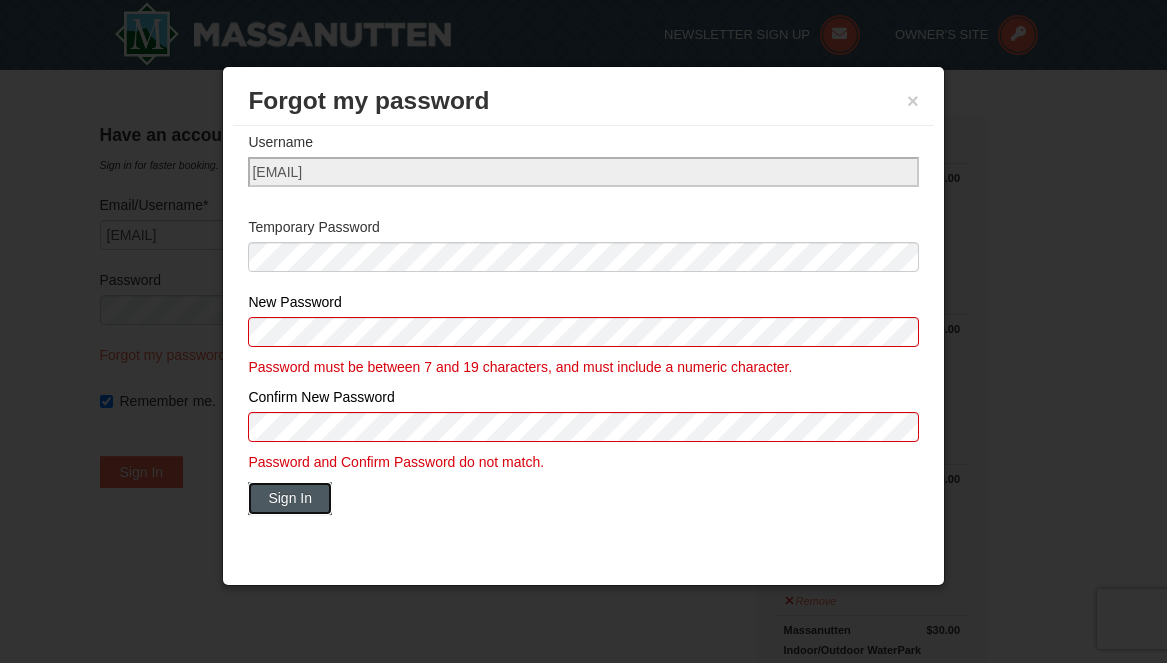 click on "Sign In" at bounding box center (290, 498) 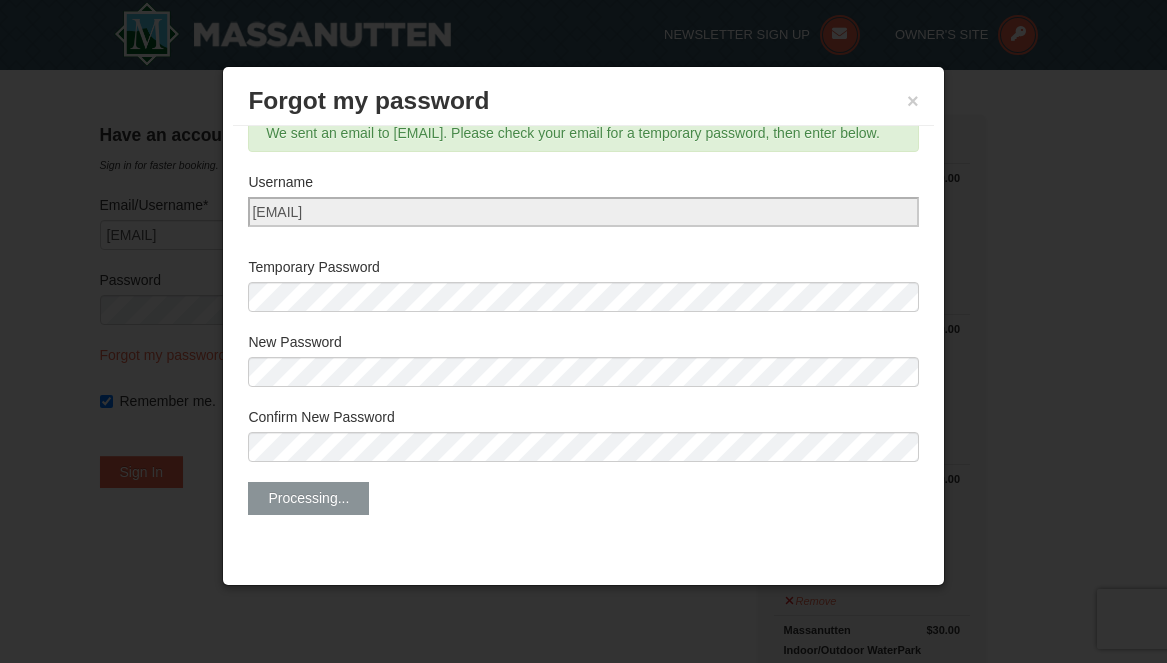 scroll, scrollTop: 47, scrollLeft: 0, axis: vertical 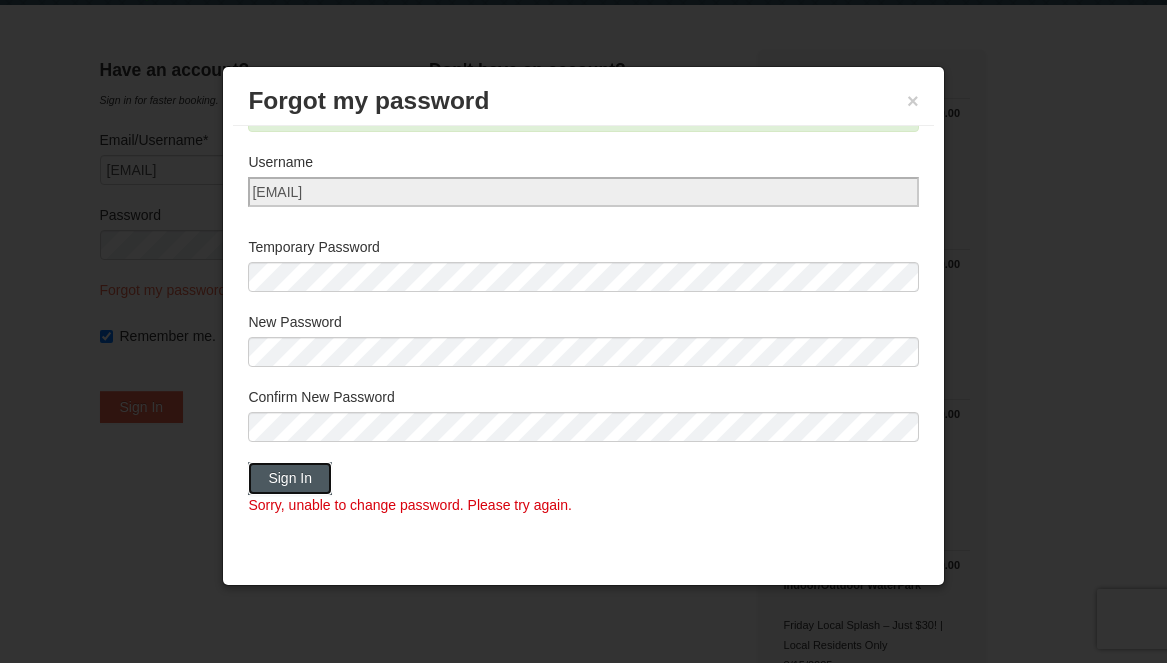 click on "Sign In" at bounding box center (290, 478) 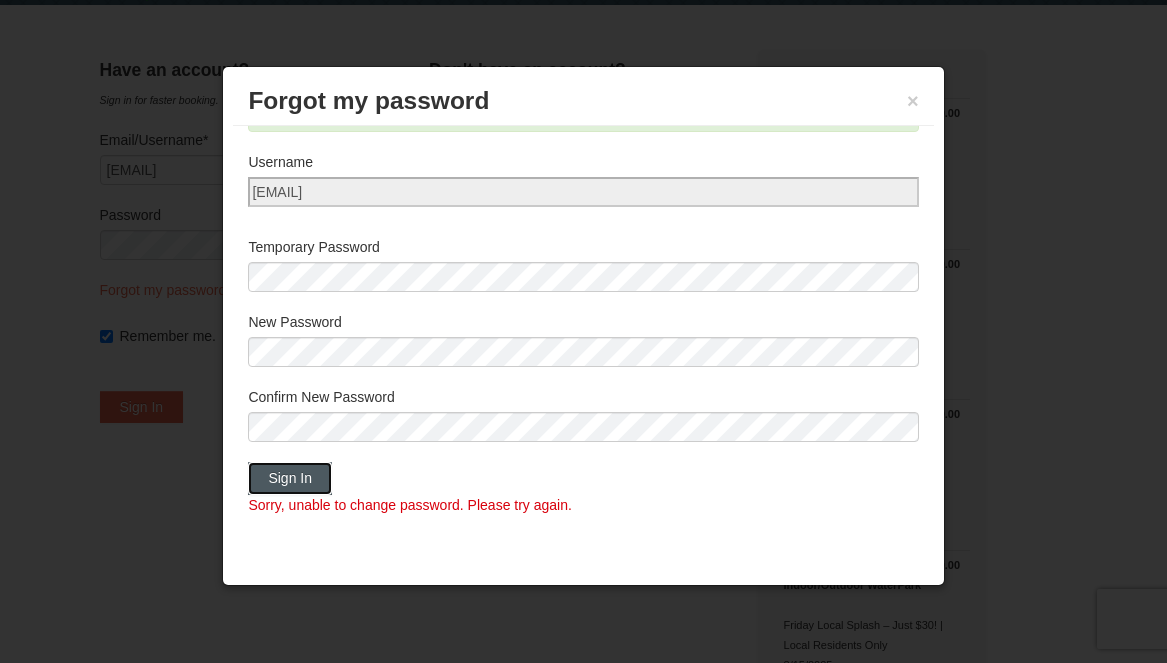 click on "Sign In" at bounding box center [290, 478] 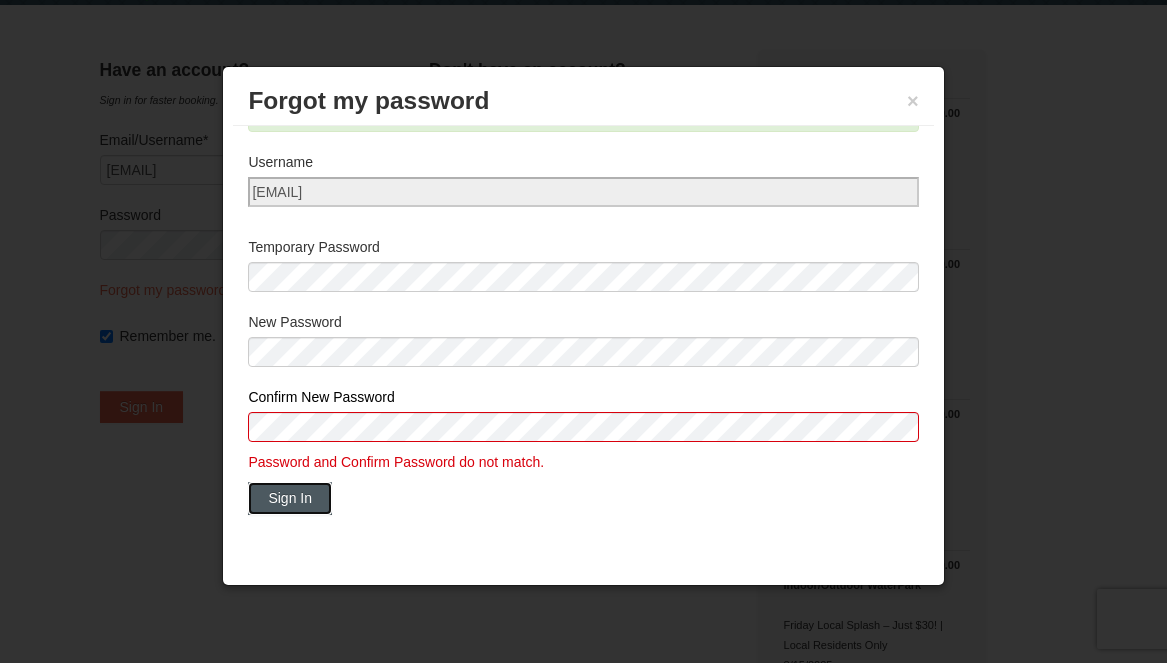 click on "Sign In" at bounding box center [290, 498] 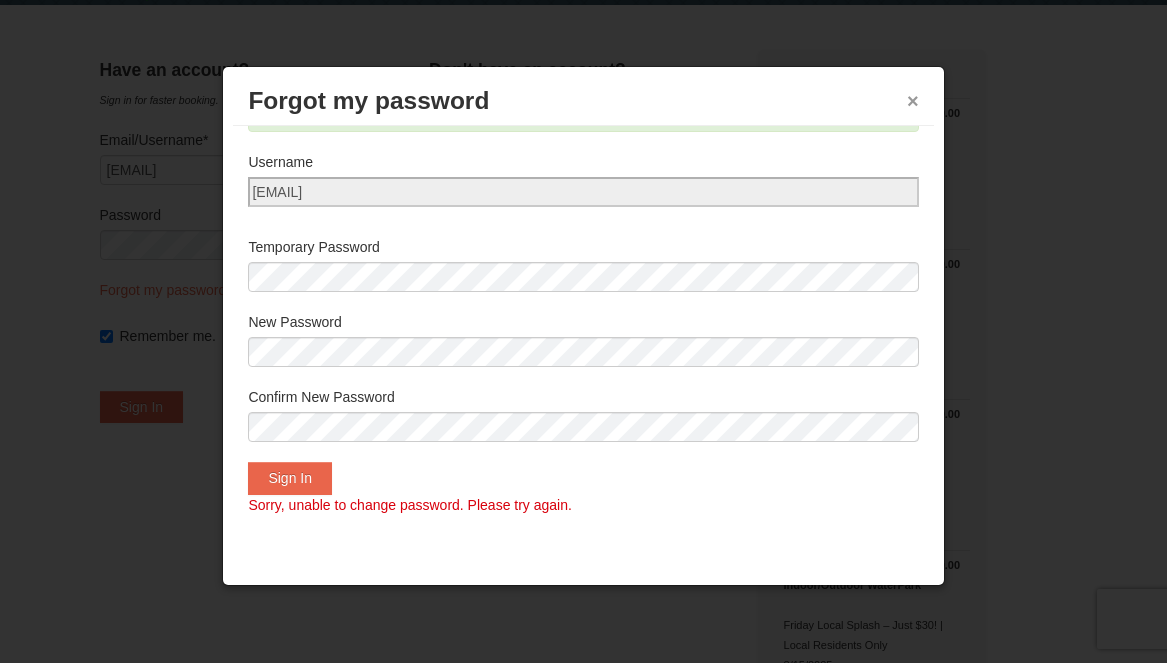 click on "×" at bounding box center (913, 101) 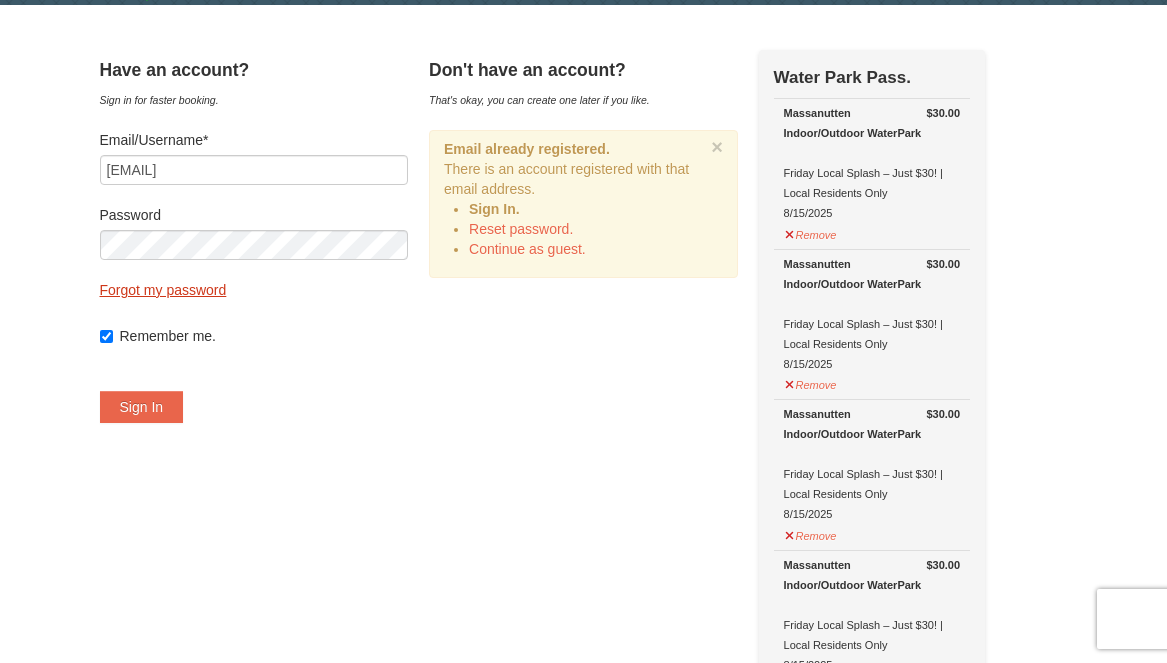 click on "Forgot my password" at bounding box center [163, 290] 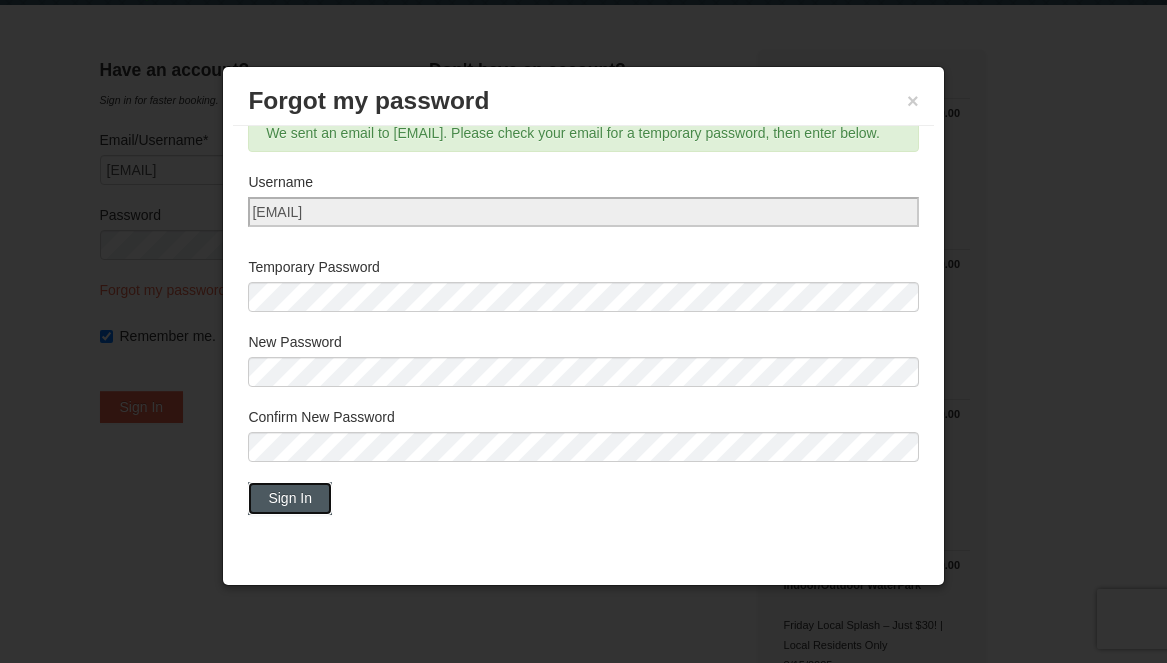 click on "Sign In" at bounding box center [290, 498] 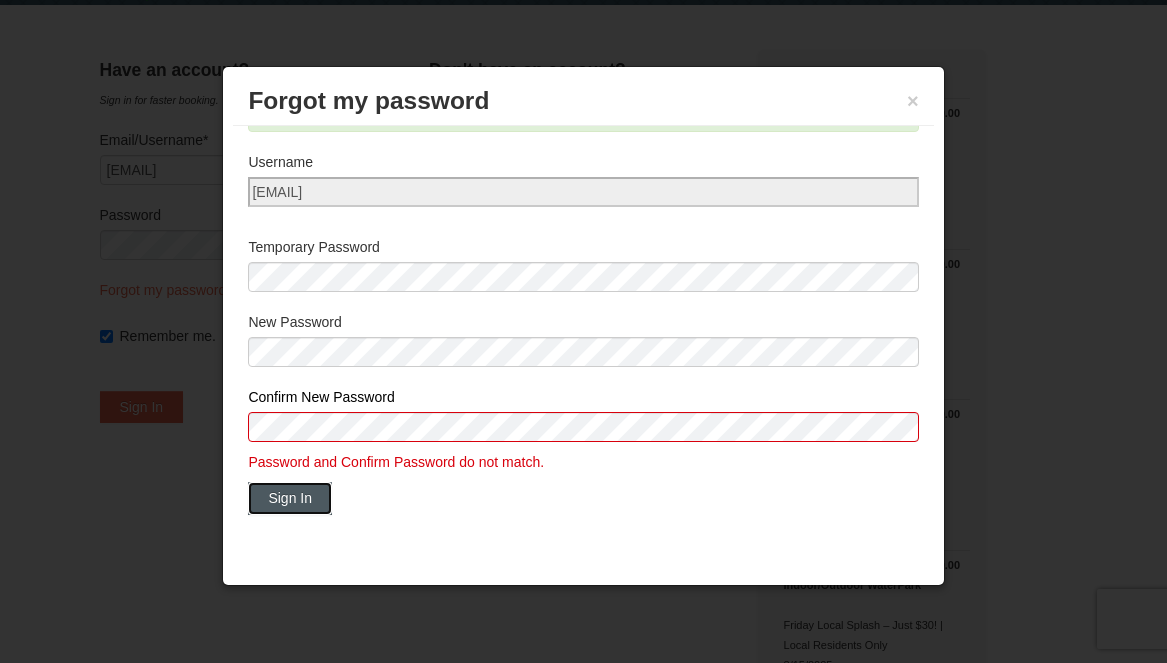 click on "Sign In" at bounding box center (290, 498) 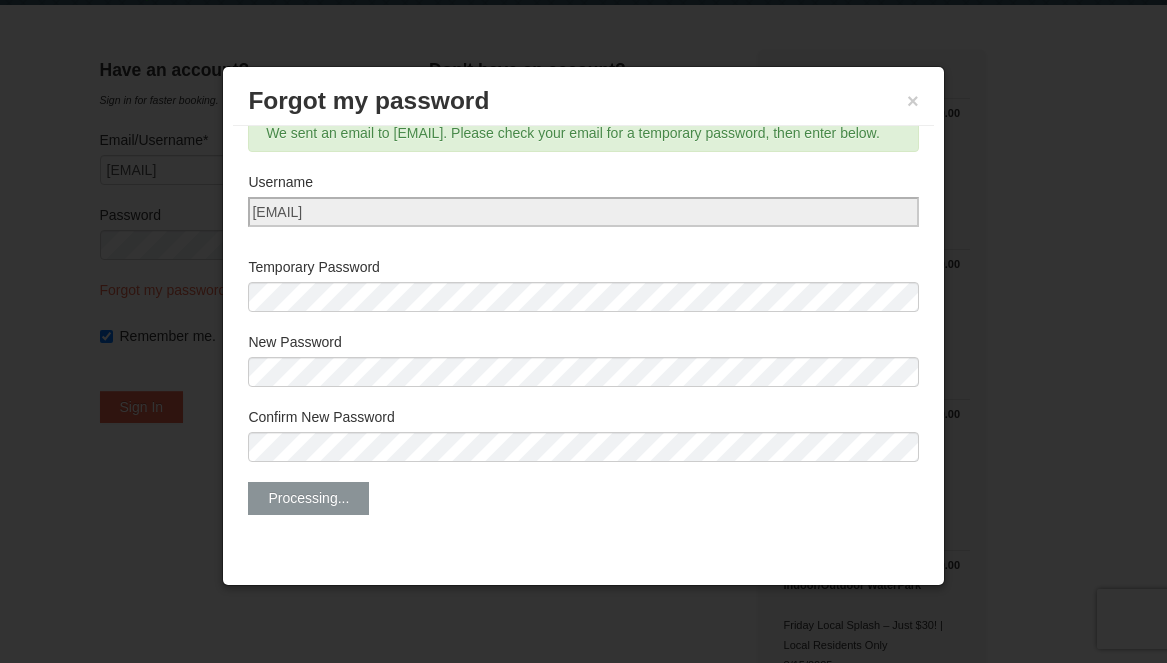 scroll, scrollTop: 0, scrollLeft: 0, axis: both 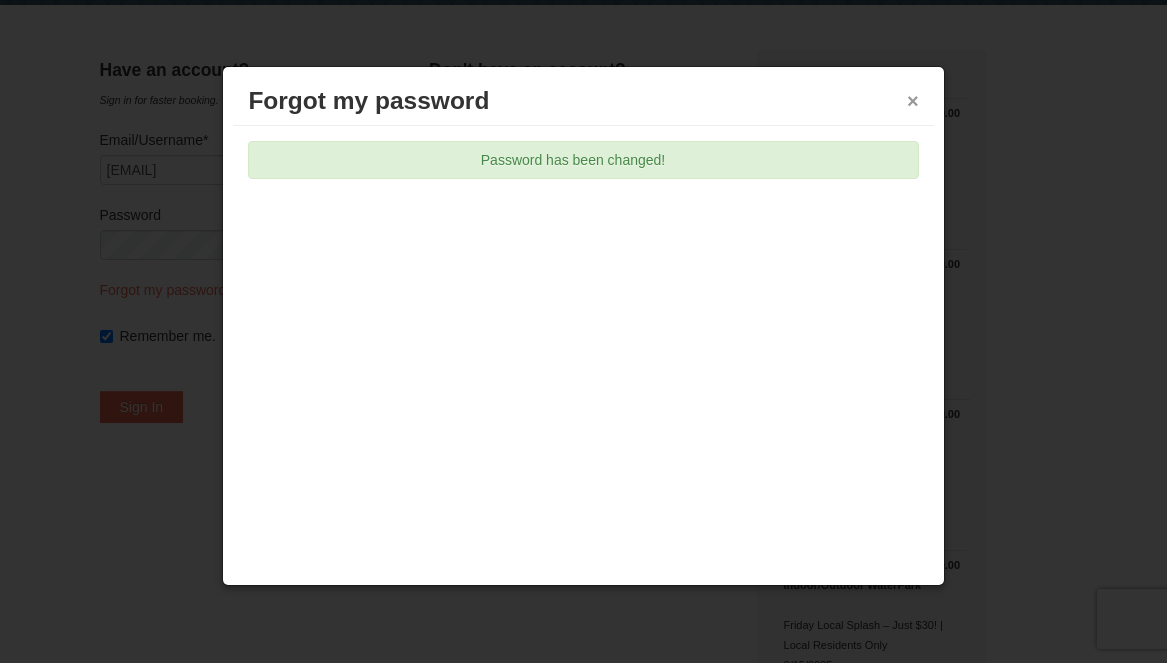 click on "×" at bounding box center (913, 101) 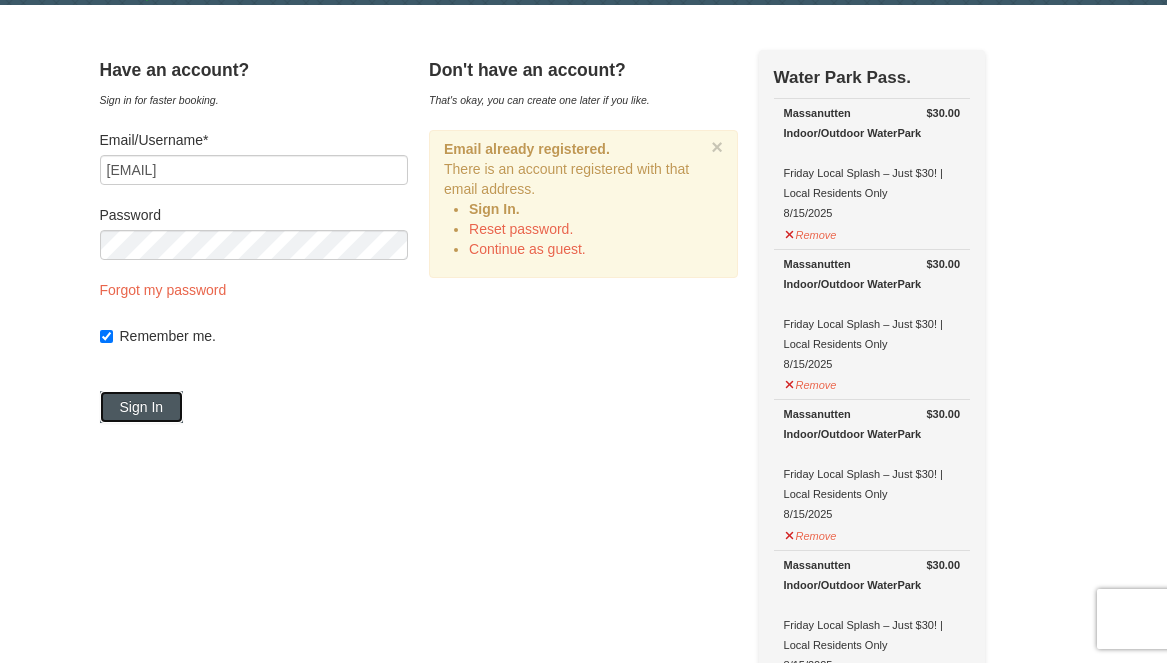 click on "Sign In" at bounding box center [142, 407] 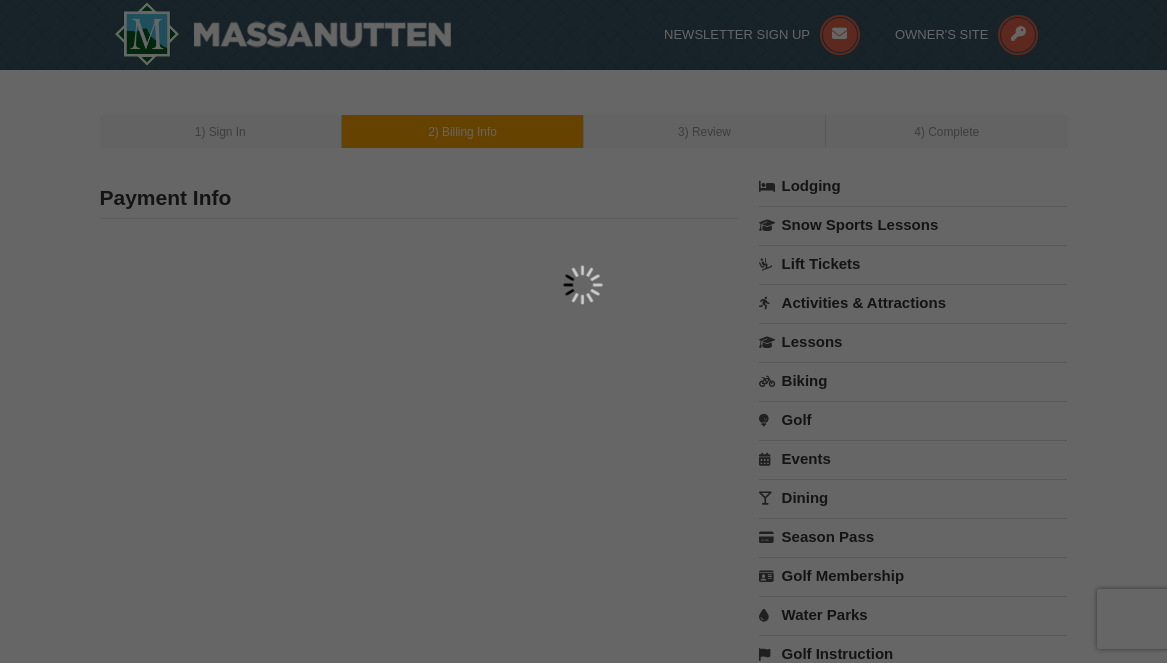 scroll, scrollTop: 0, scrollLeft: 0, axis: both 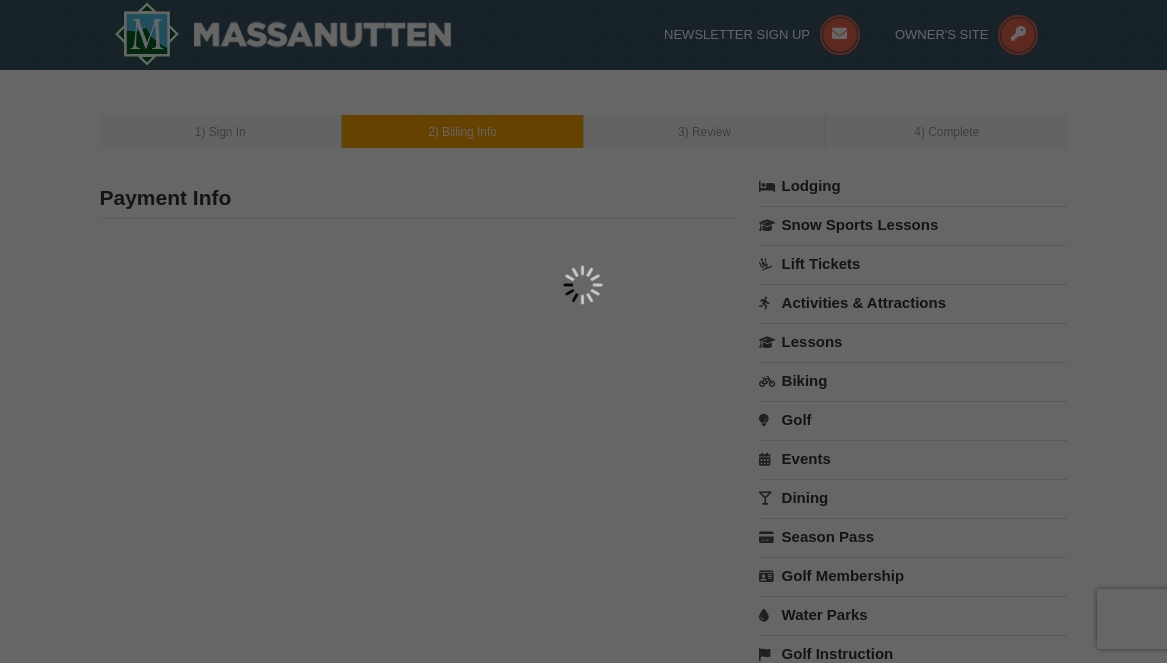 select on "8" 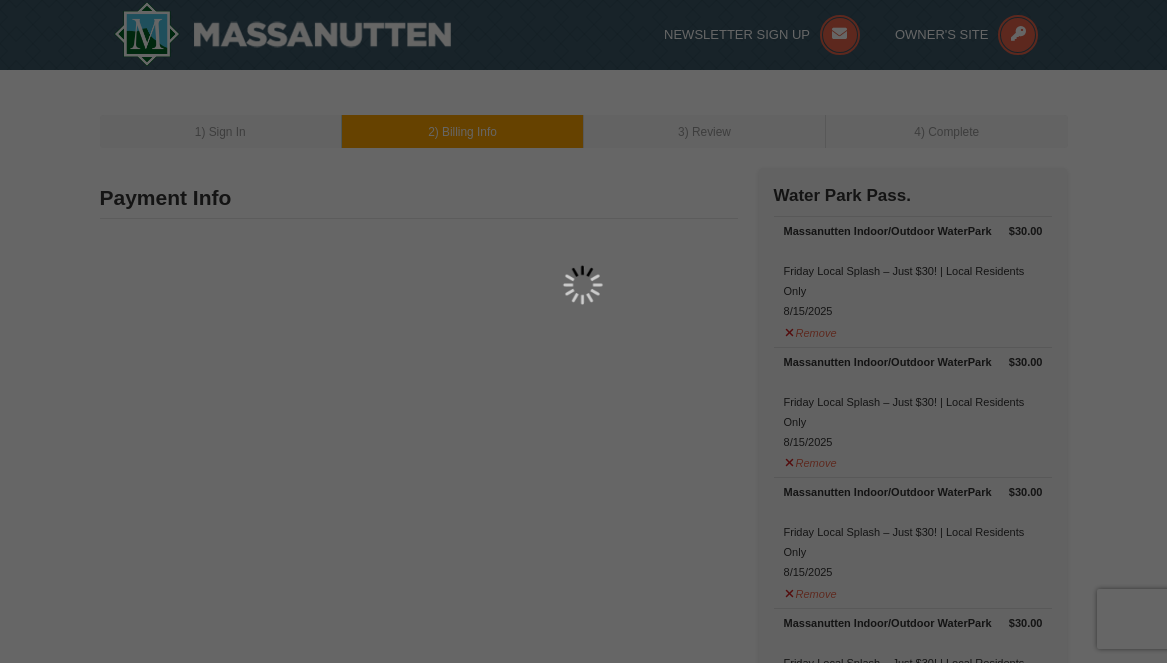 select on "8" 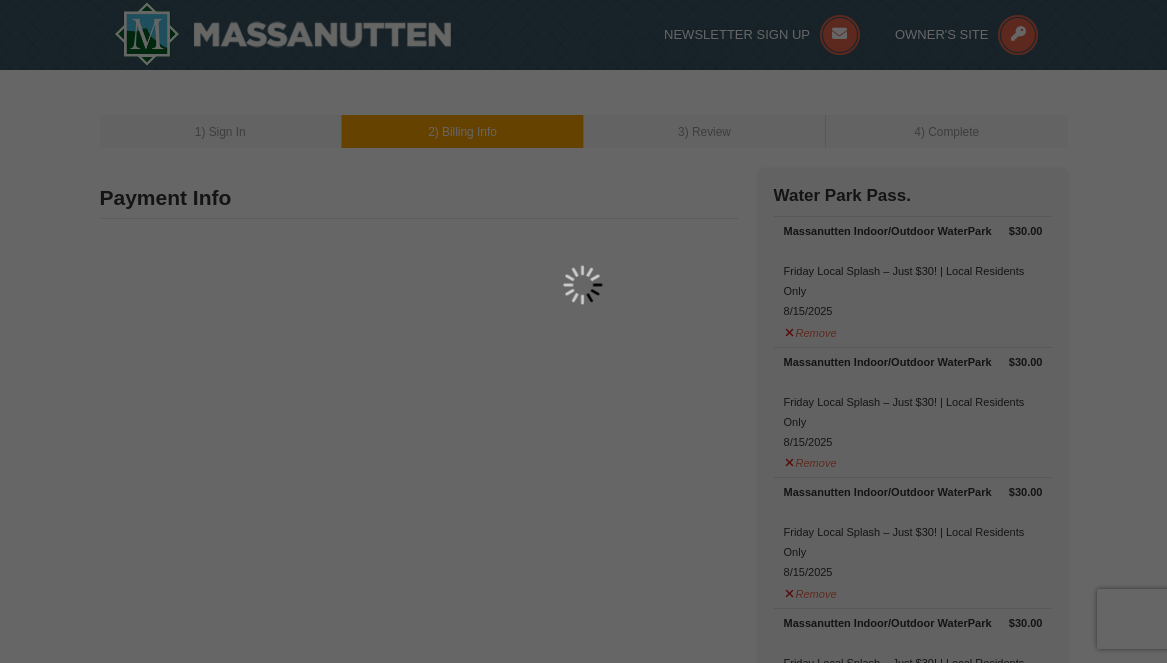 type on "206 Church Street" 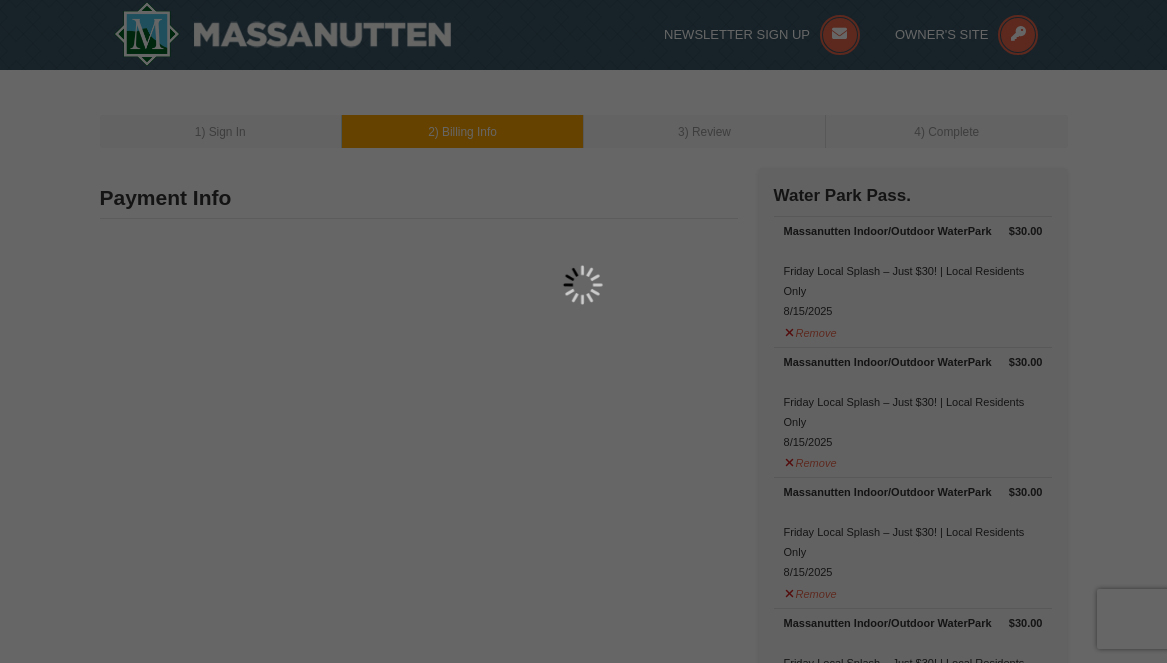type on "Madison" 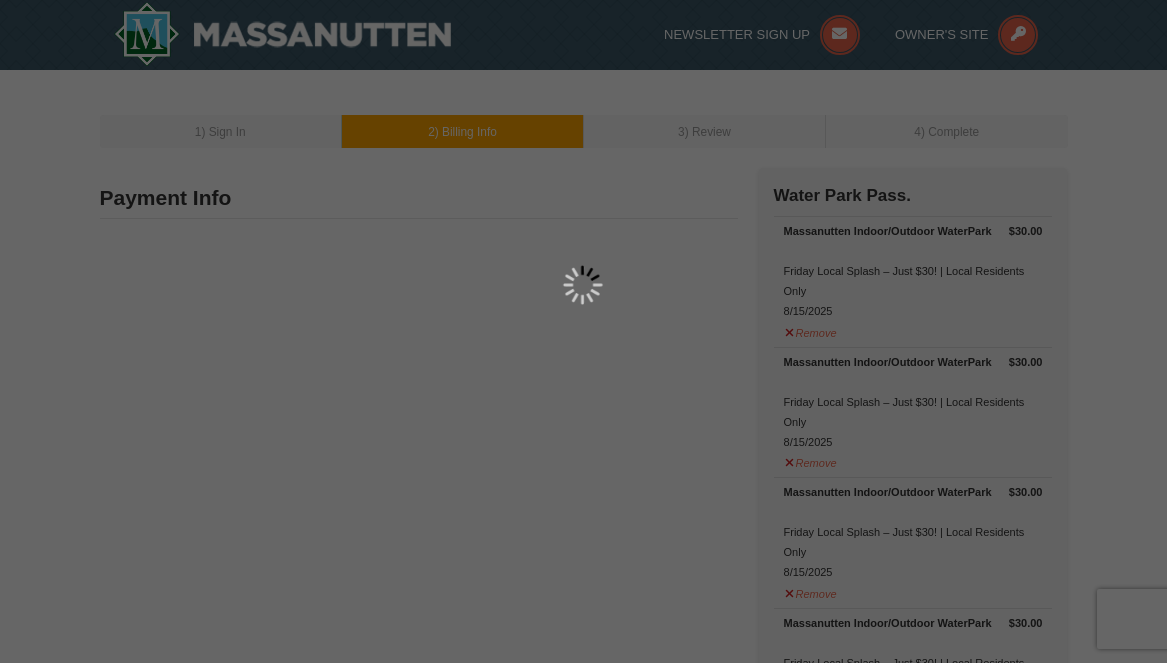 type on "22727" 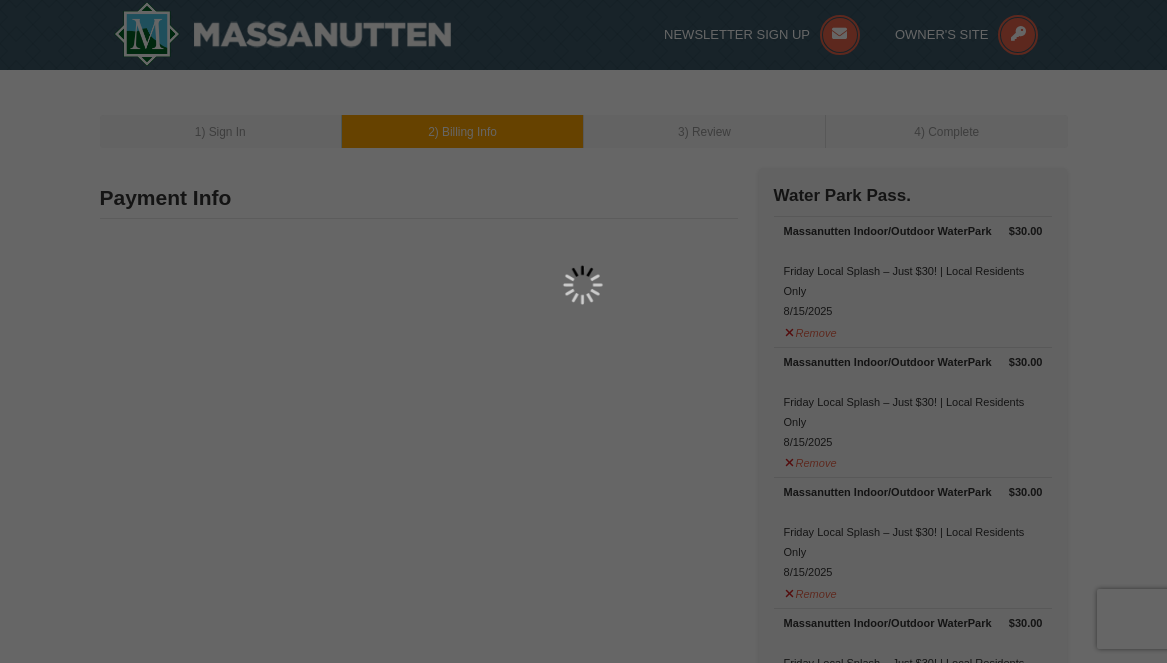 type on "804" 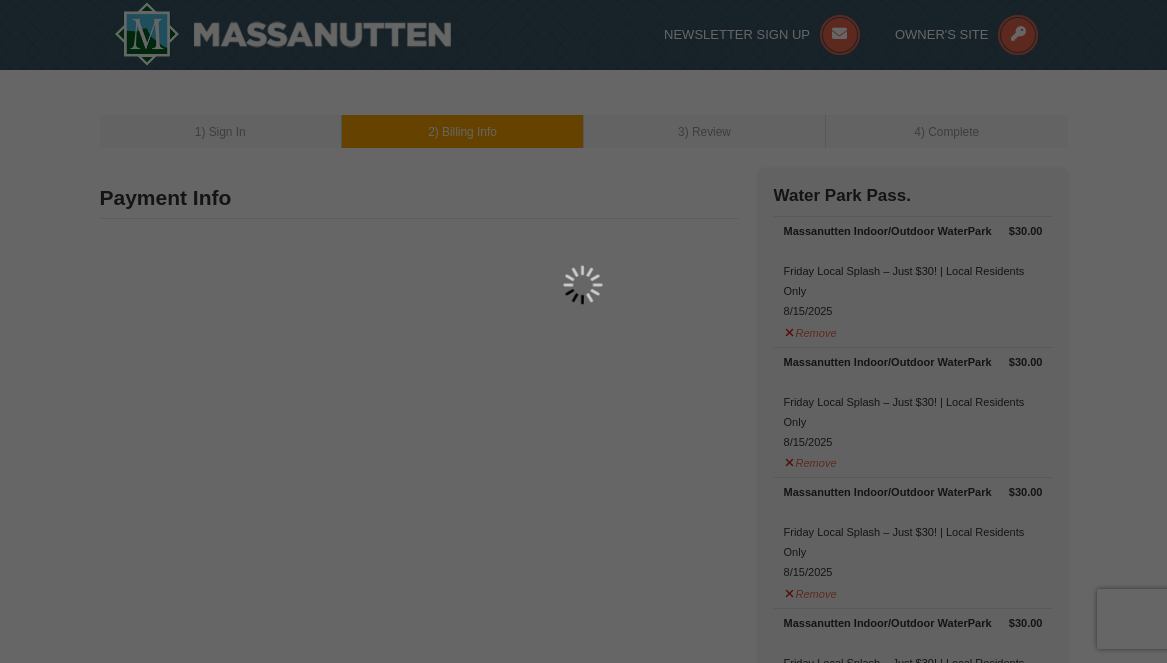 type on "761" 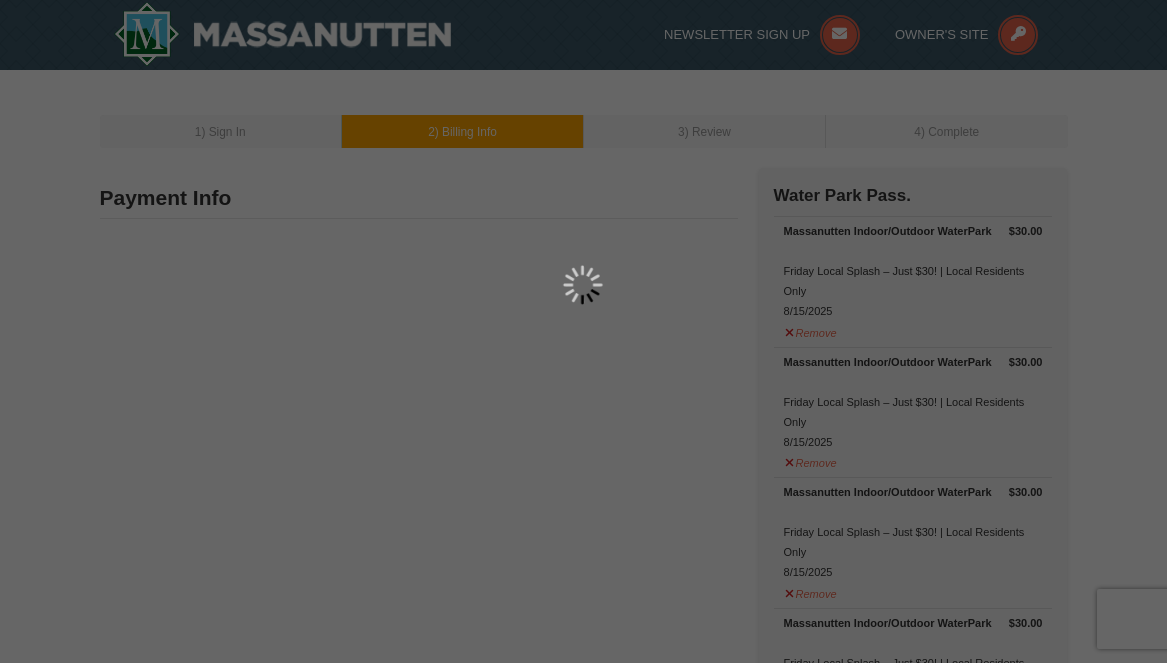 type on "4111" 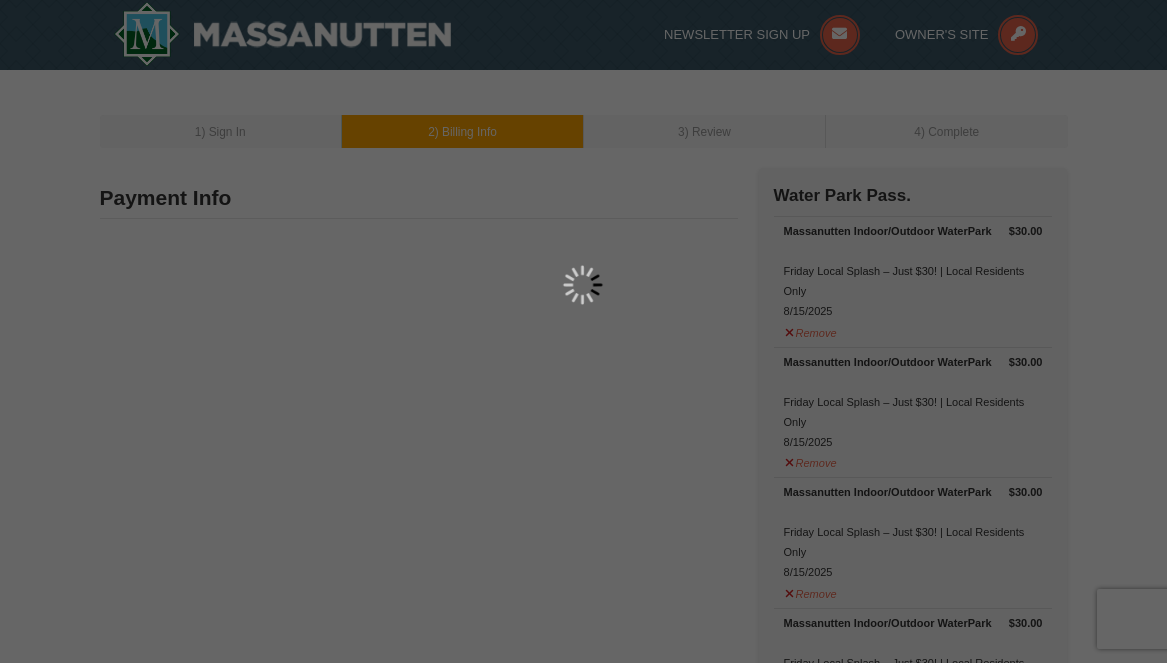 select on "VA" 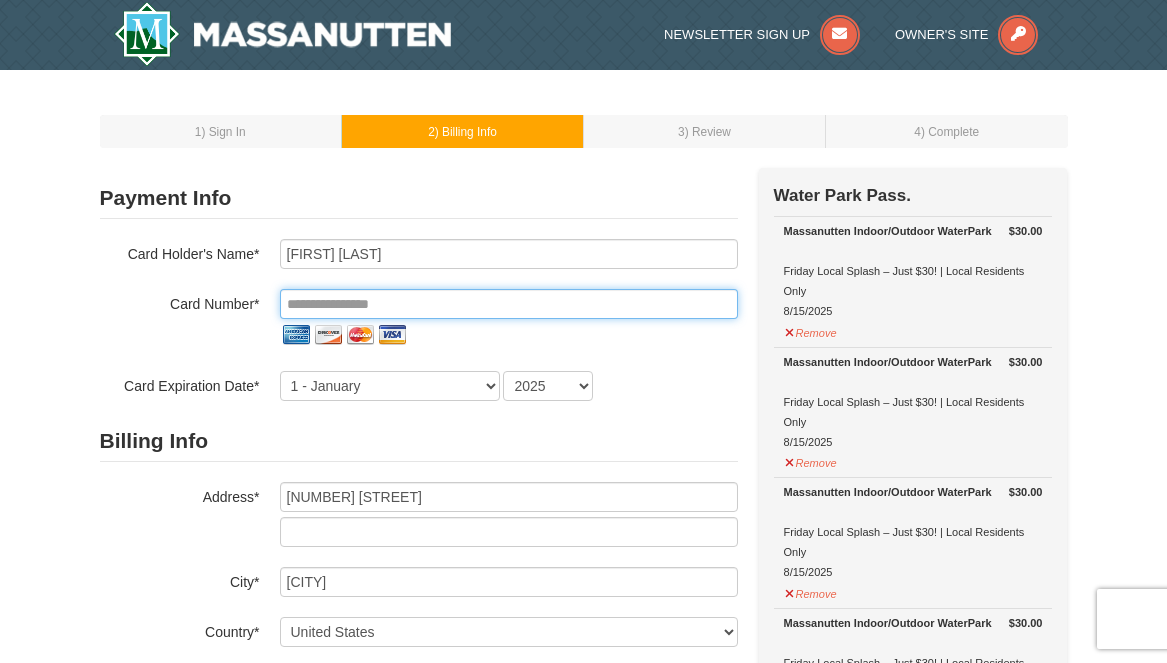 click at bounding box center (509, 304) 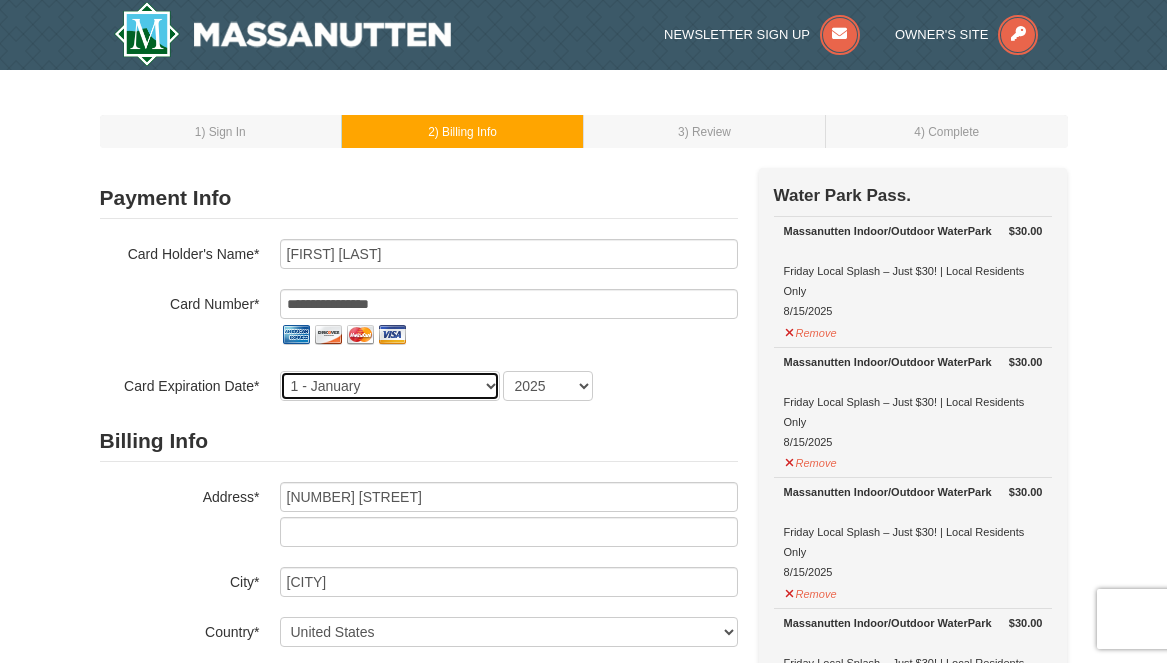 select on "2" 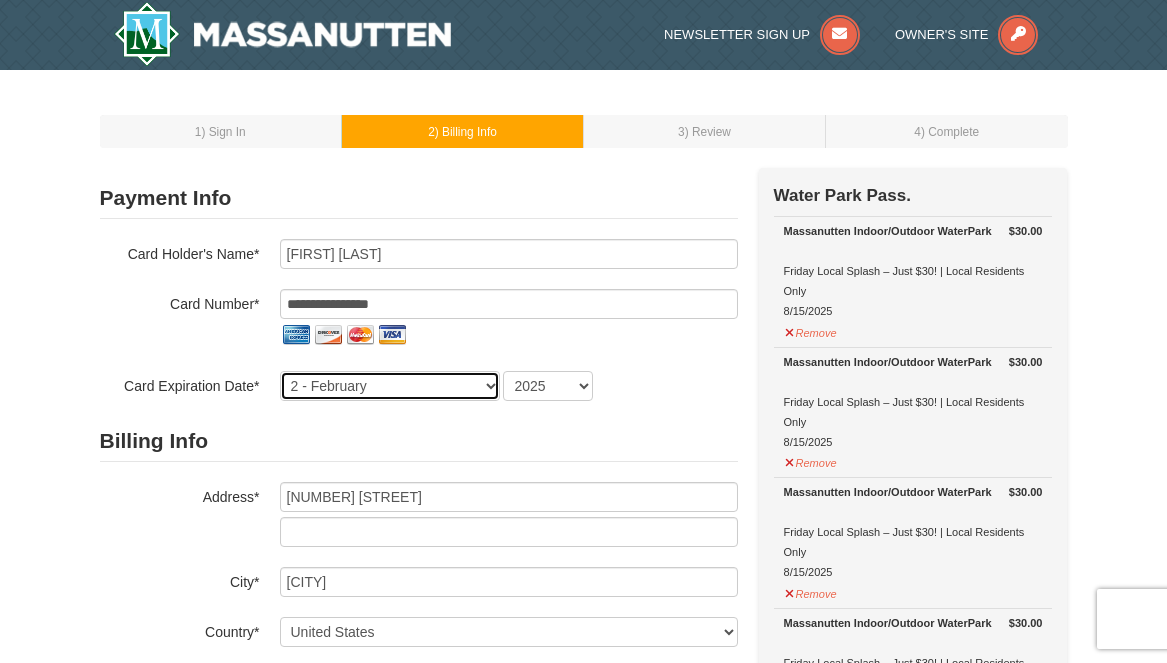 select on "2030" 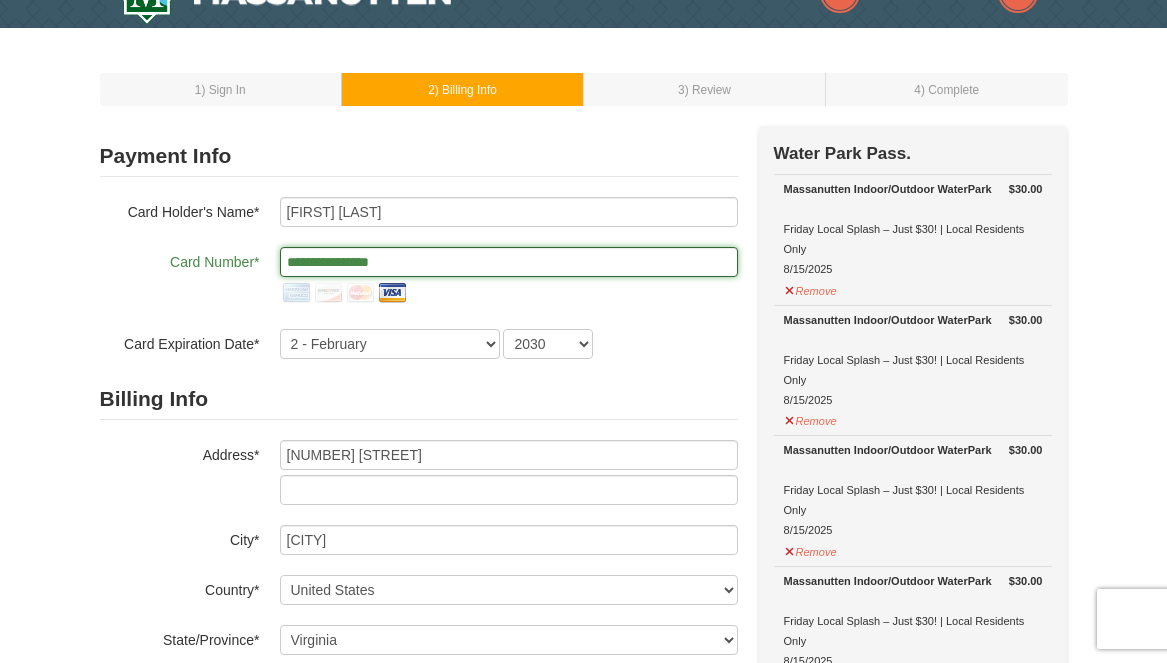 scroll, scrollTop: 47, scrollLeft: 0, axis: vertical 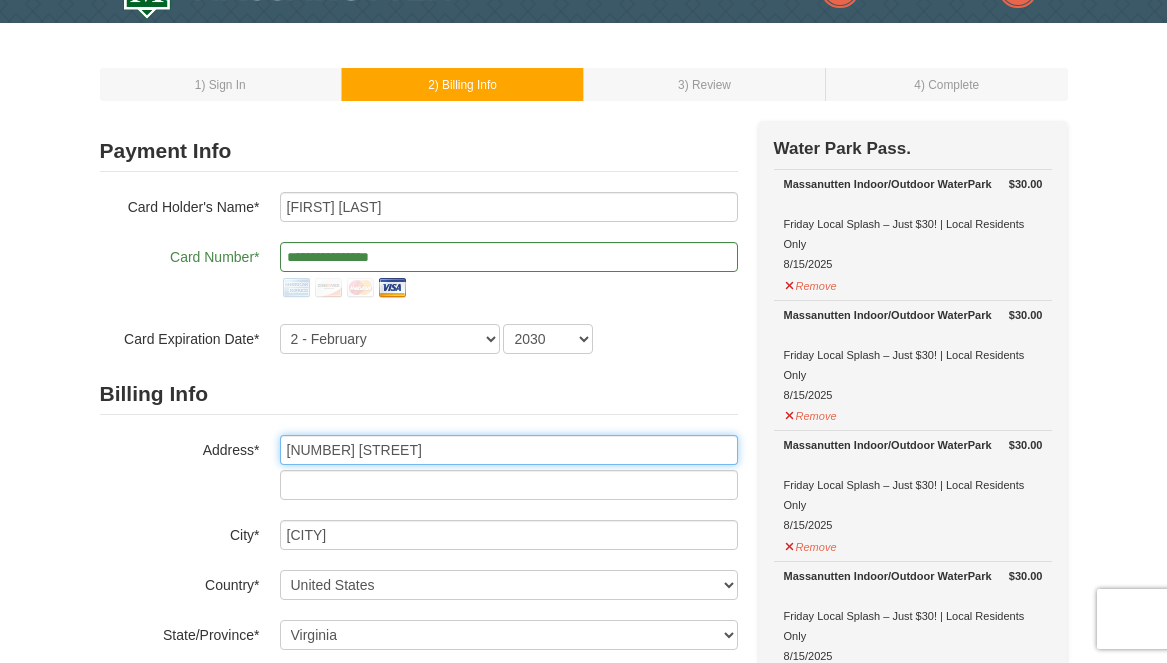 click on "206 Church Street" at bounding box center (509, 450) 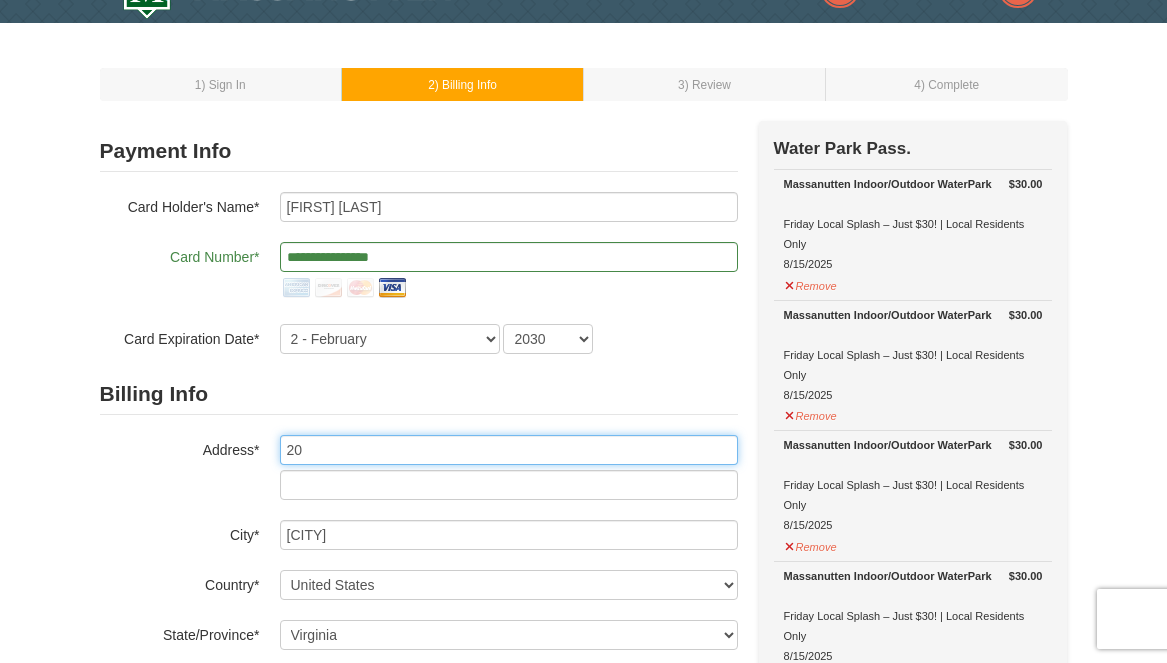 type on "2" 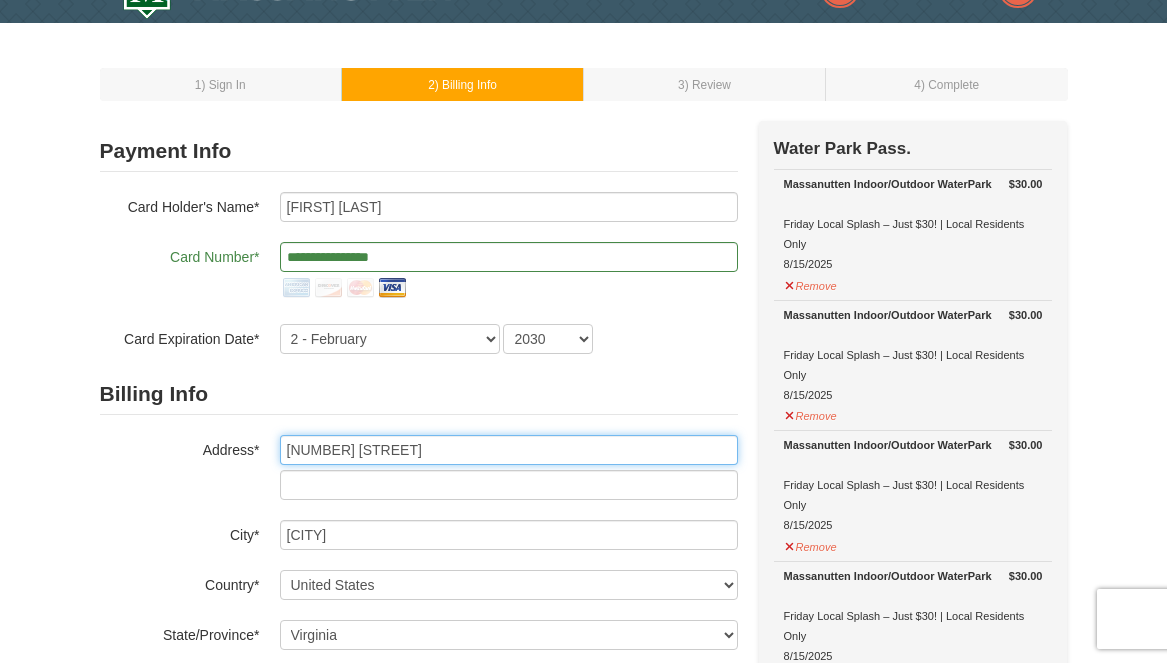 type on "1234Pebblebrooke Lane" 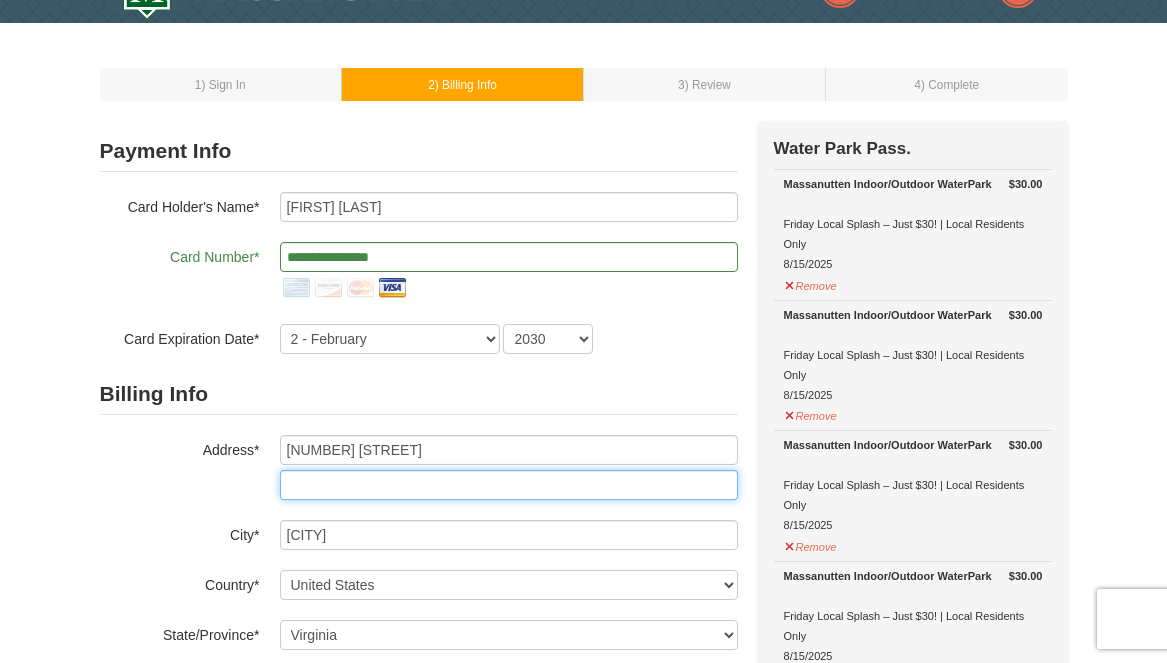 click at bounding box center (509, 485) 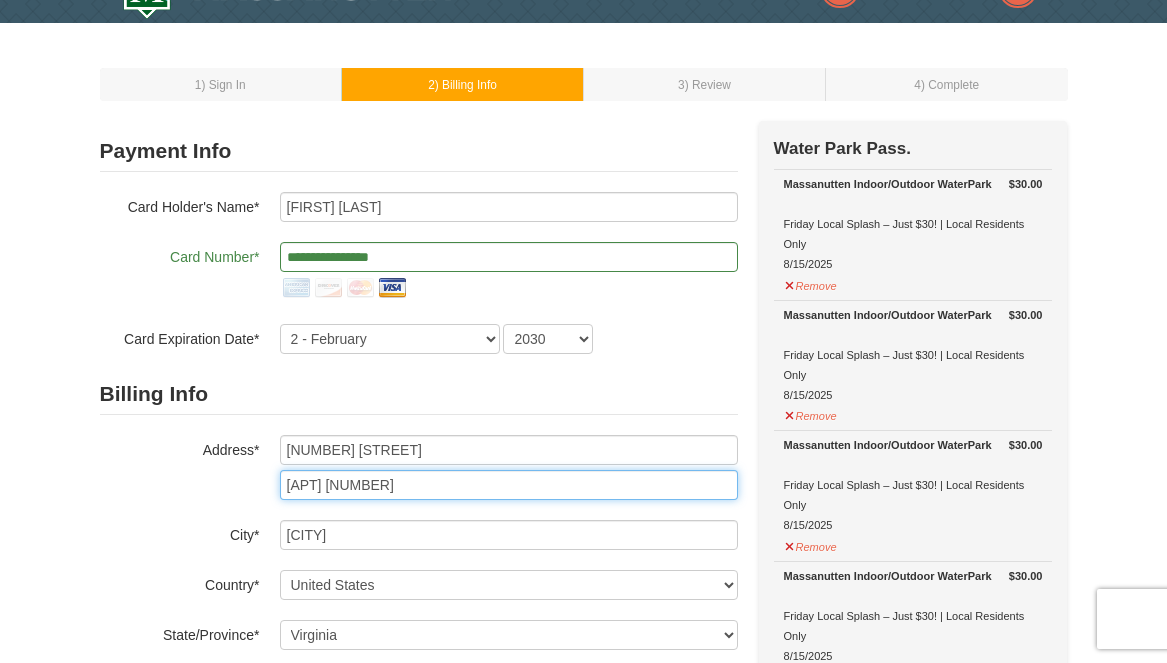 type on "Apt. 108" 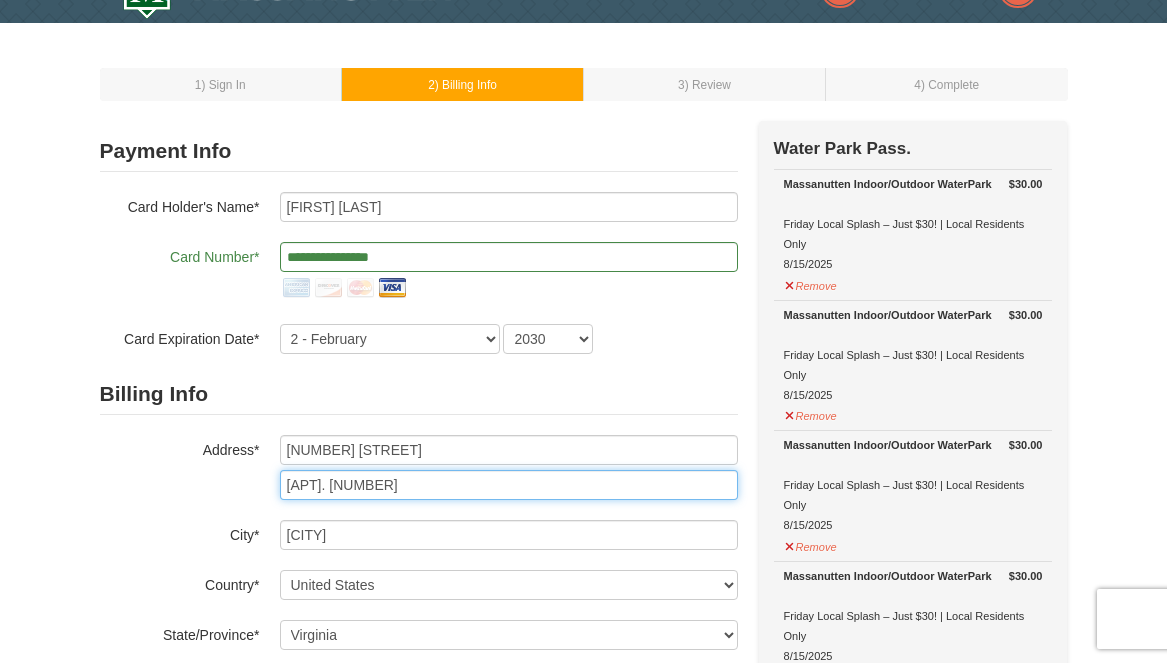 type on "Charlottesville" 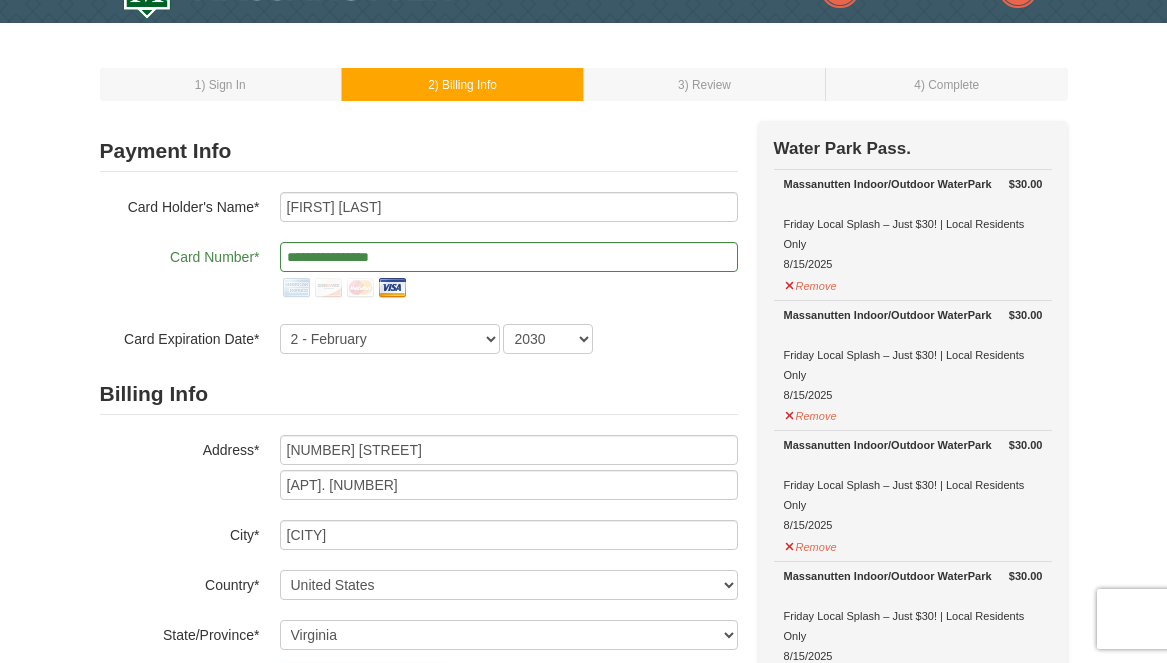 type on "22902" 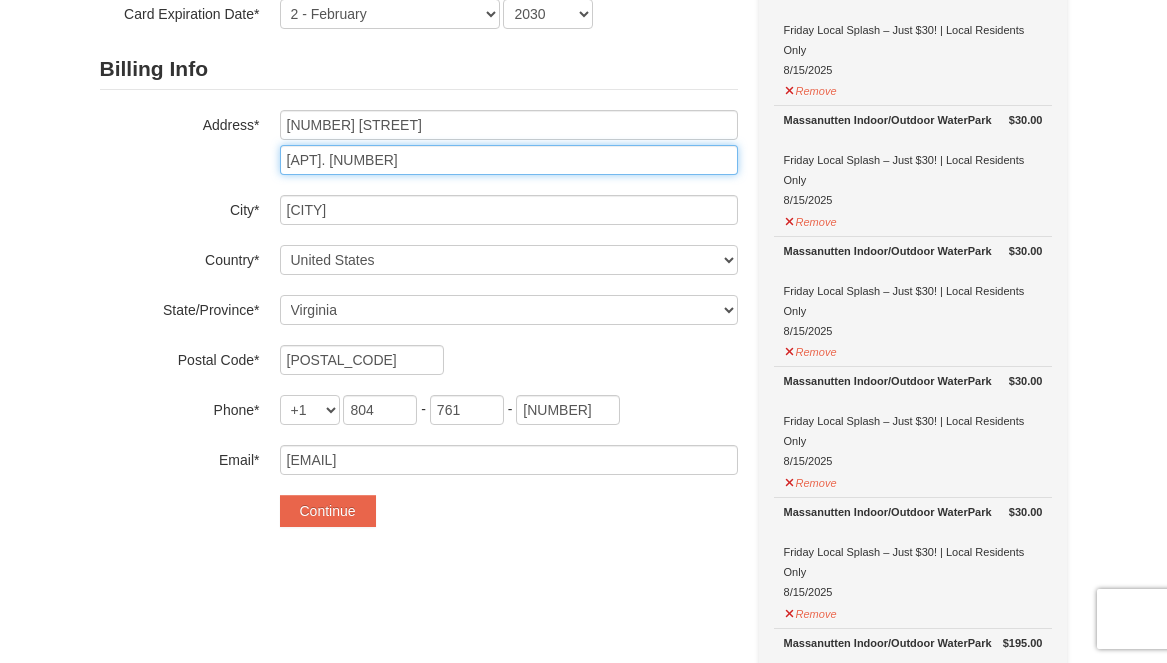 scroll, scrollTop: 389, scrollLeft: 0, axis: vertical 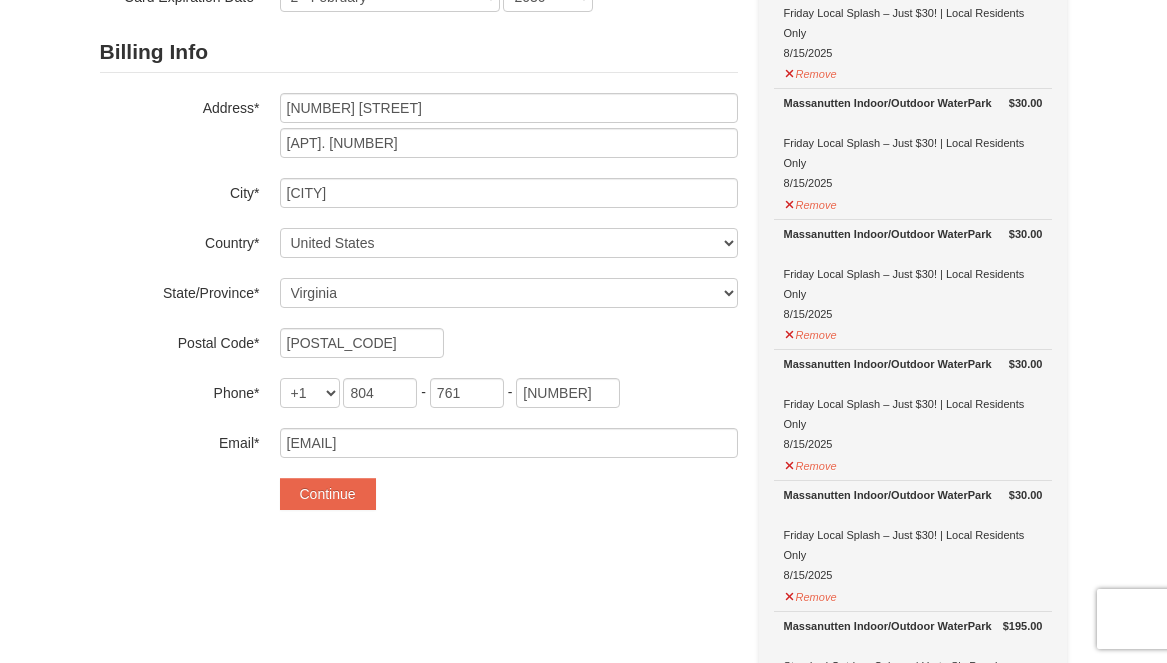 click on "22902" at bounding box center [509, 343] 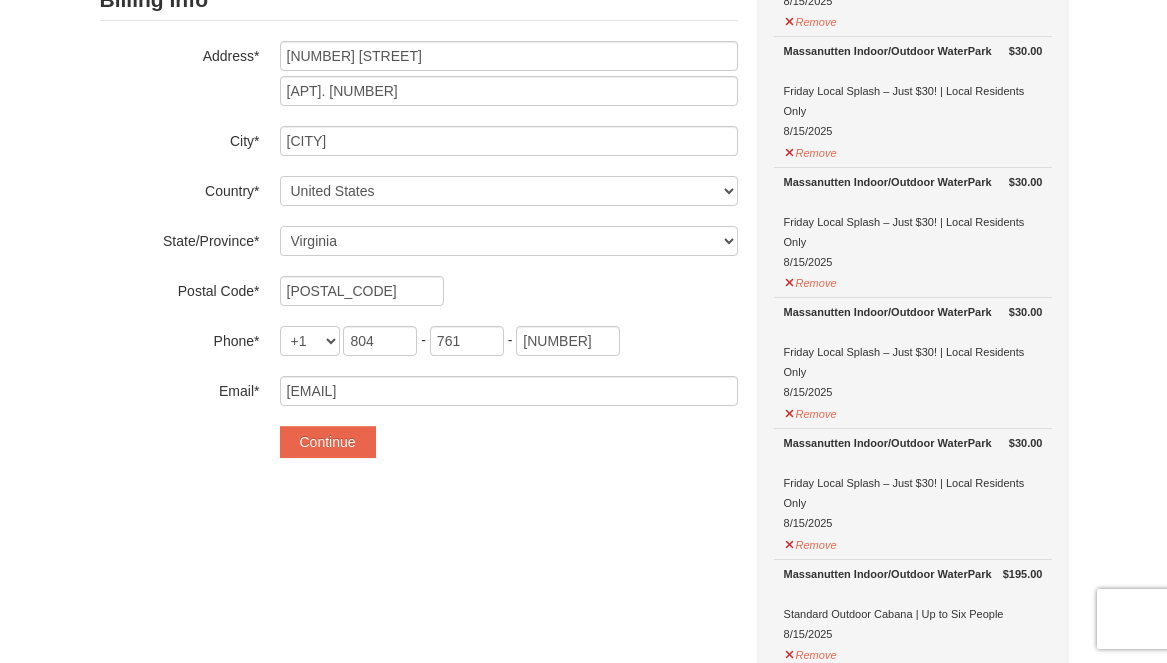 scroll, scrollTop: 474, scrollLeft: 0, axis: vertical 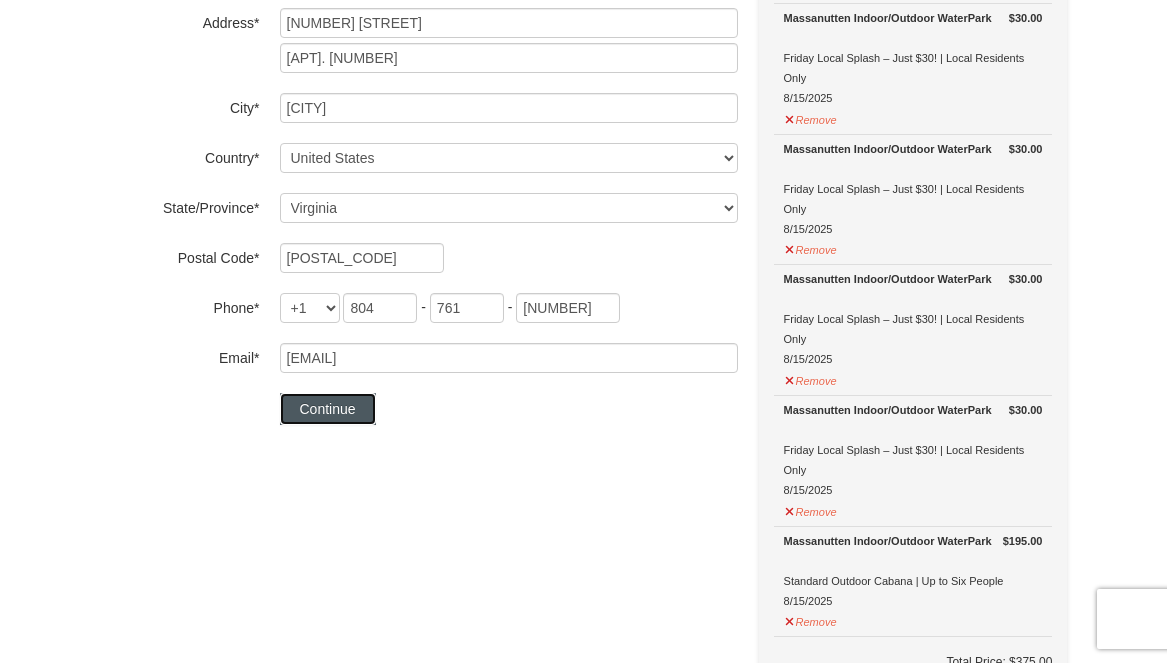 click on "Continue" at bounding box center [328, 409] 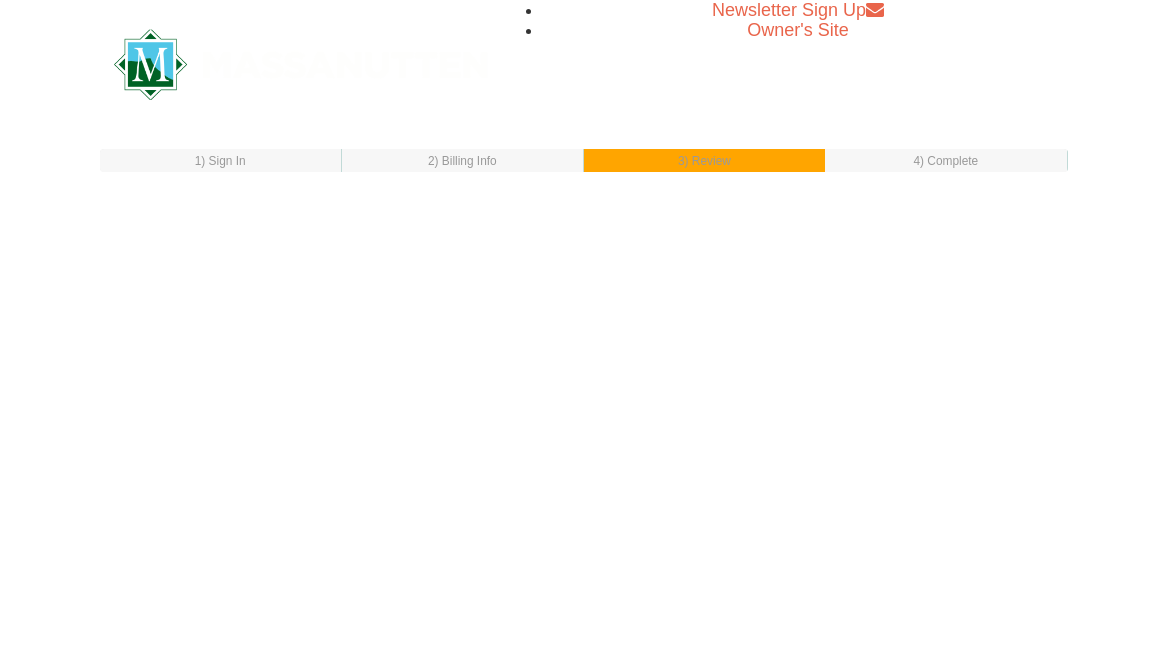 scroll, scrollTop: 0, scrollLeft: 0, axis: both 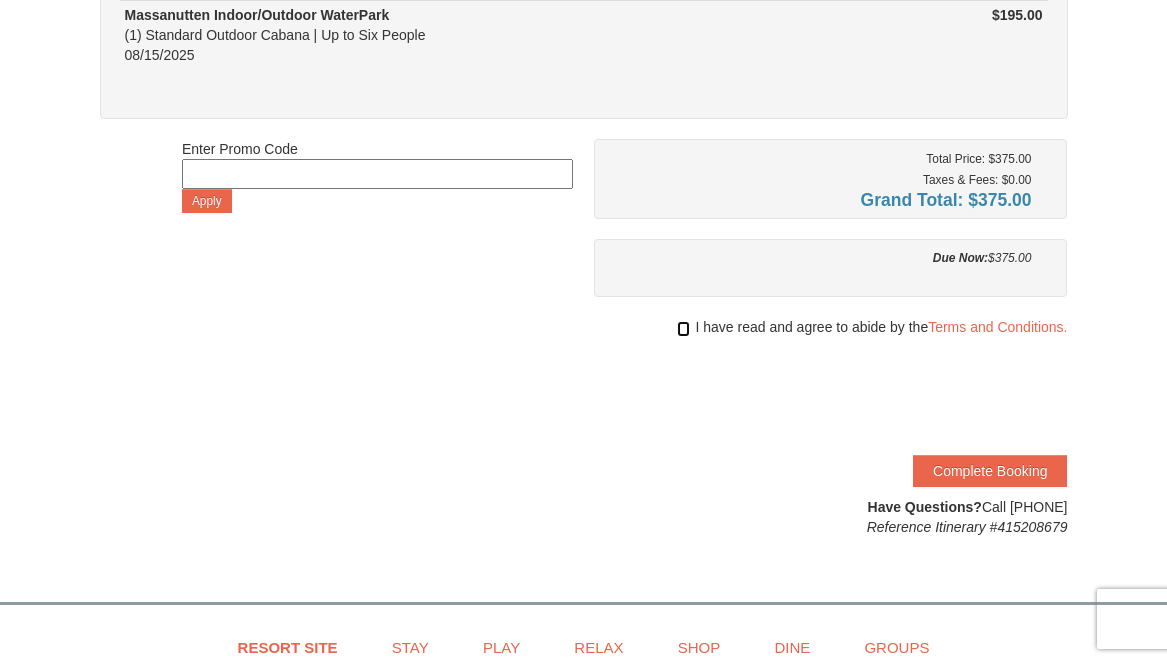 click at bounding box center [683, 329] 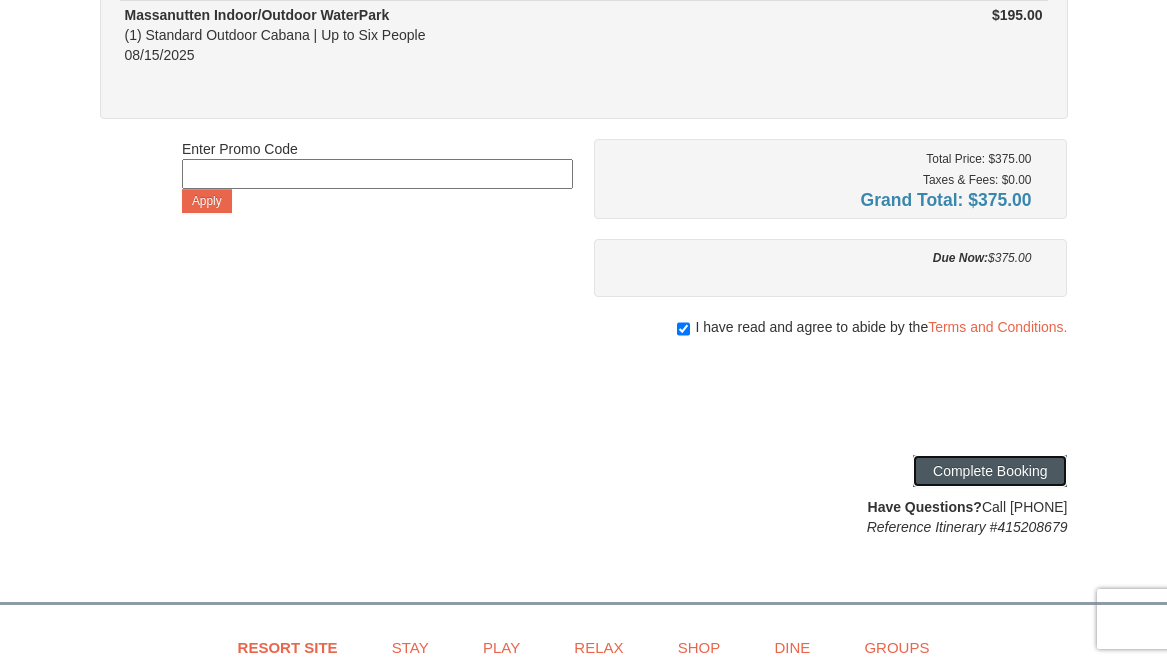 click on "Complete Booking" at bounding box center (990, 471) 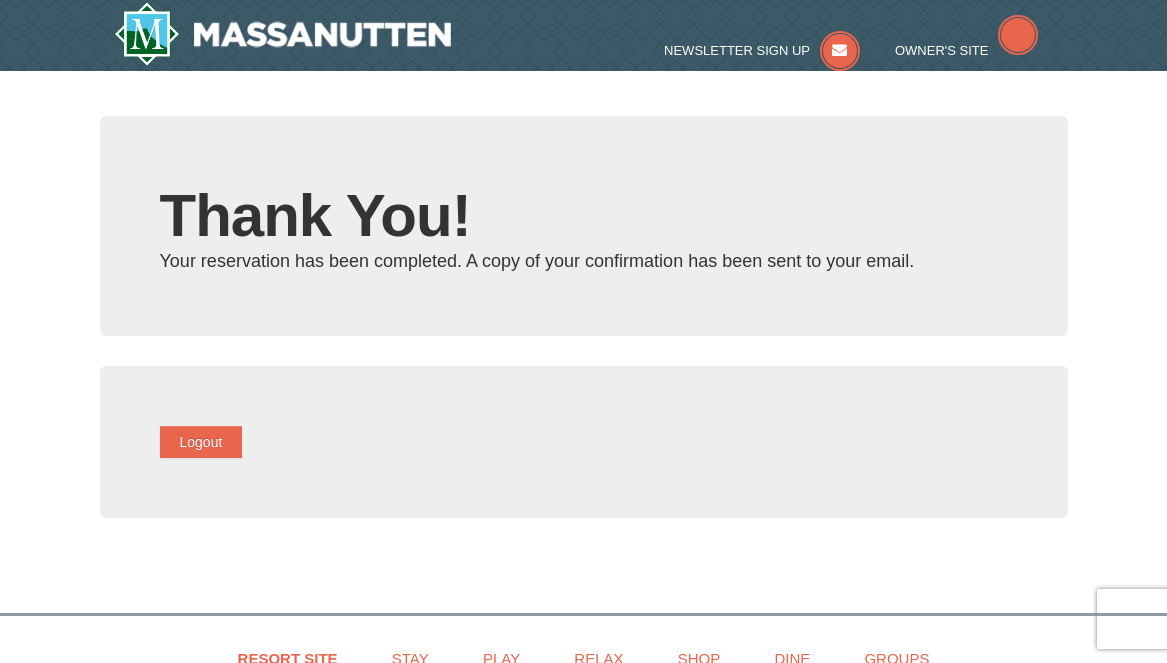 scroll, scrollTop: 0, scrollLeft: 0, axis: both 